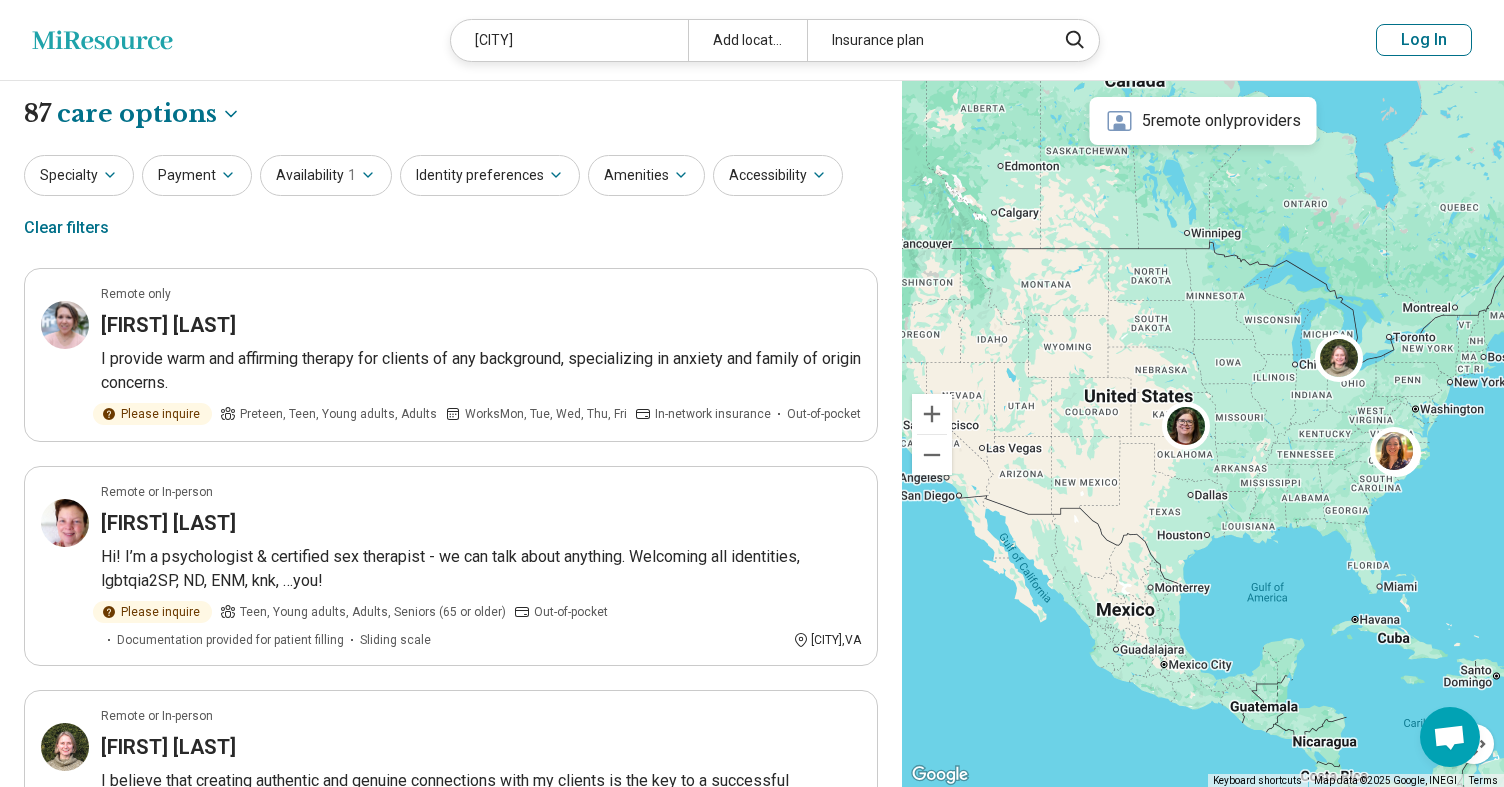 select on "***" 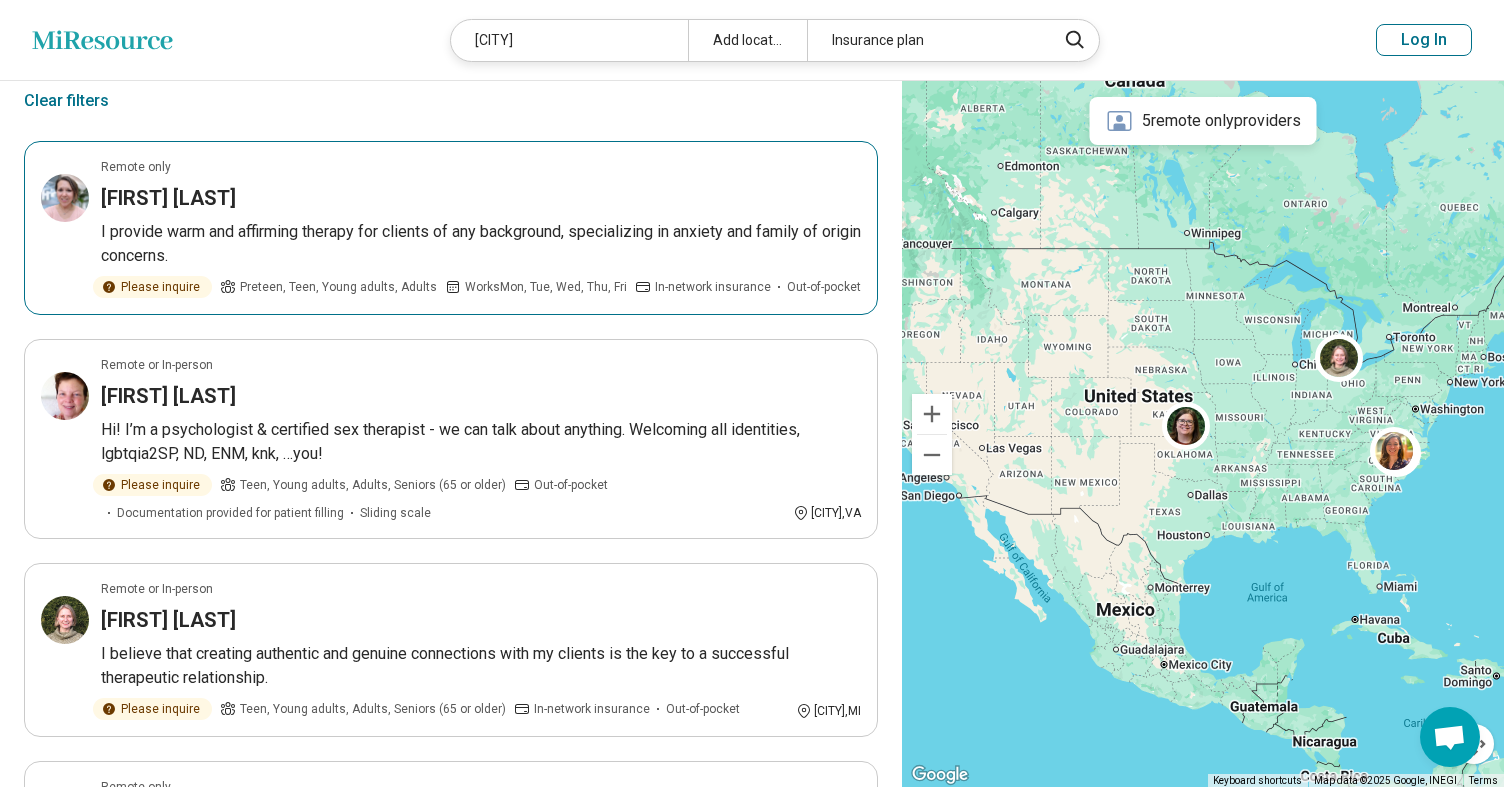 scroll, scrollTop: 130, scrollLeft: 0, axis: vertical 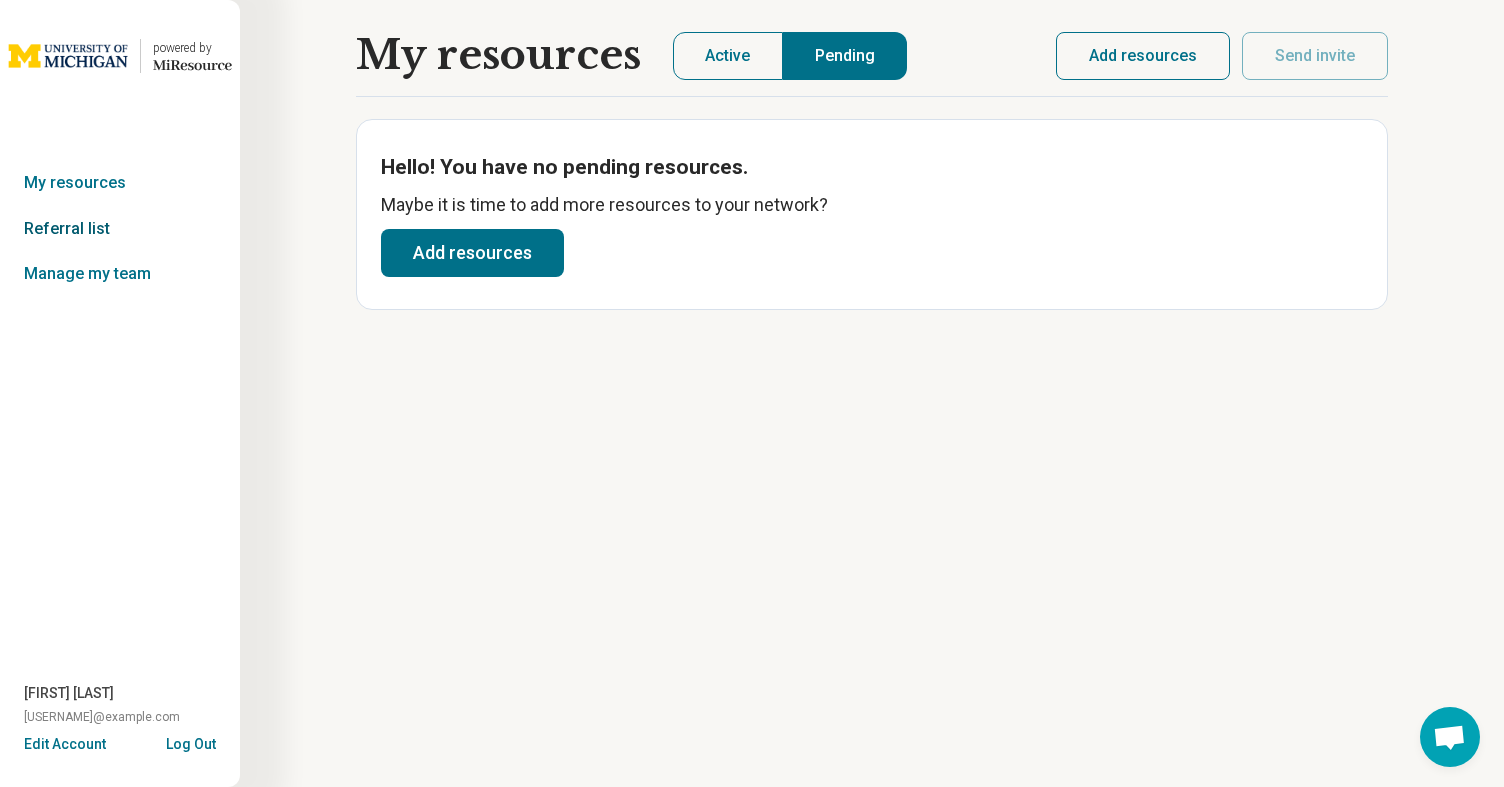 click on "Referral list" at bounding box center (120, 229) 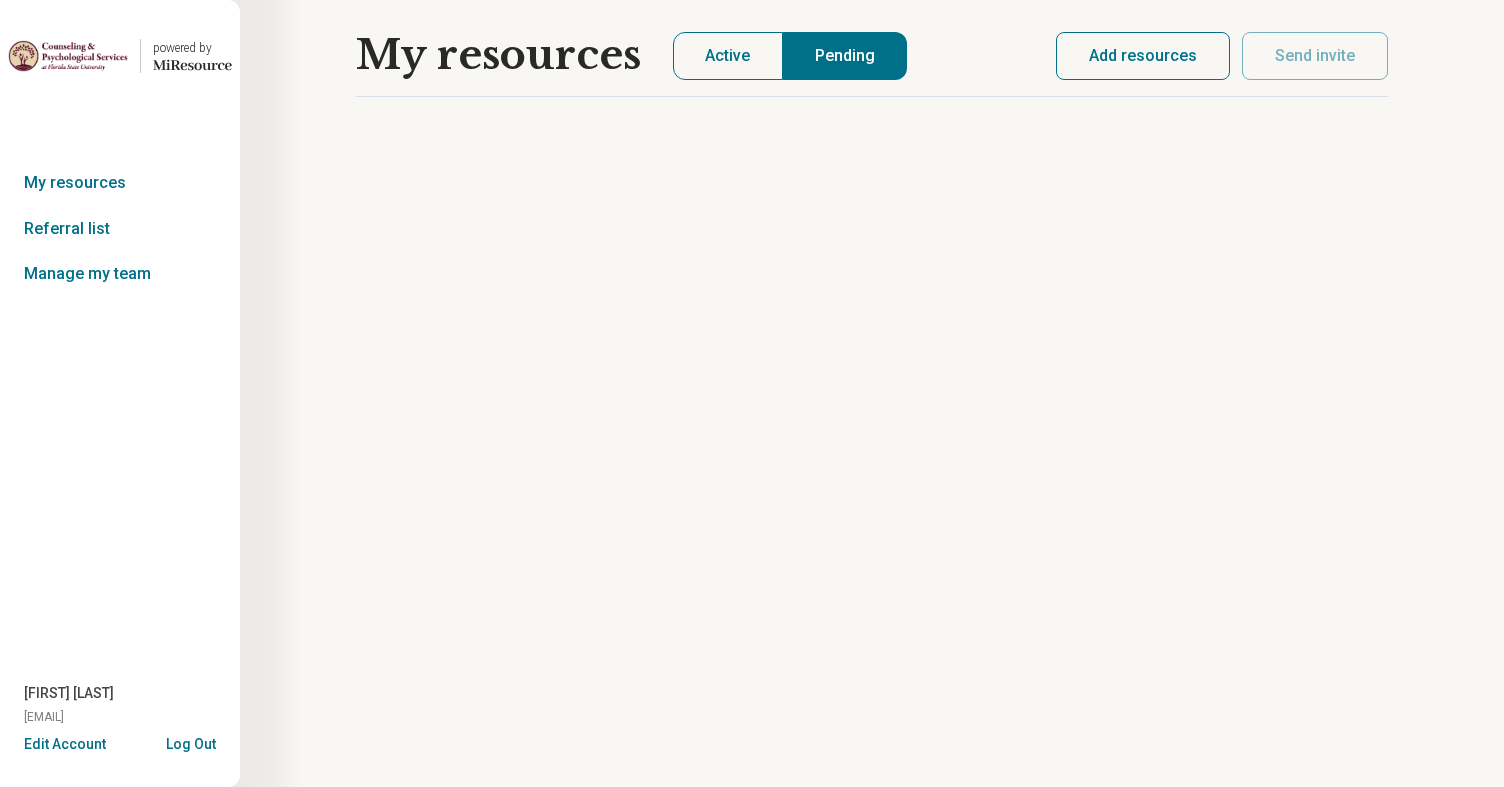 scroll, scrollTop: 0, scrollLeft: 0, axis: both 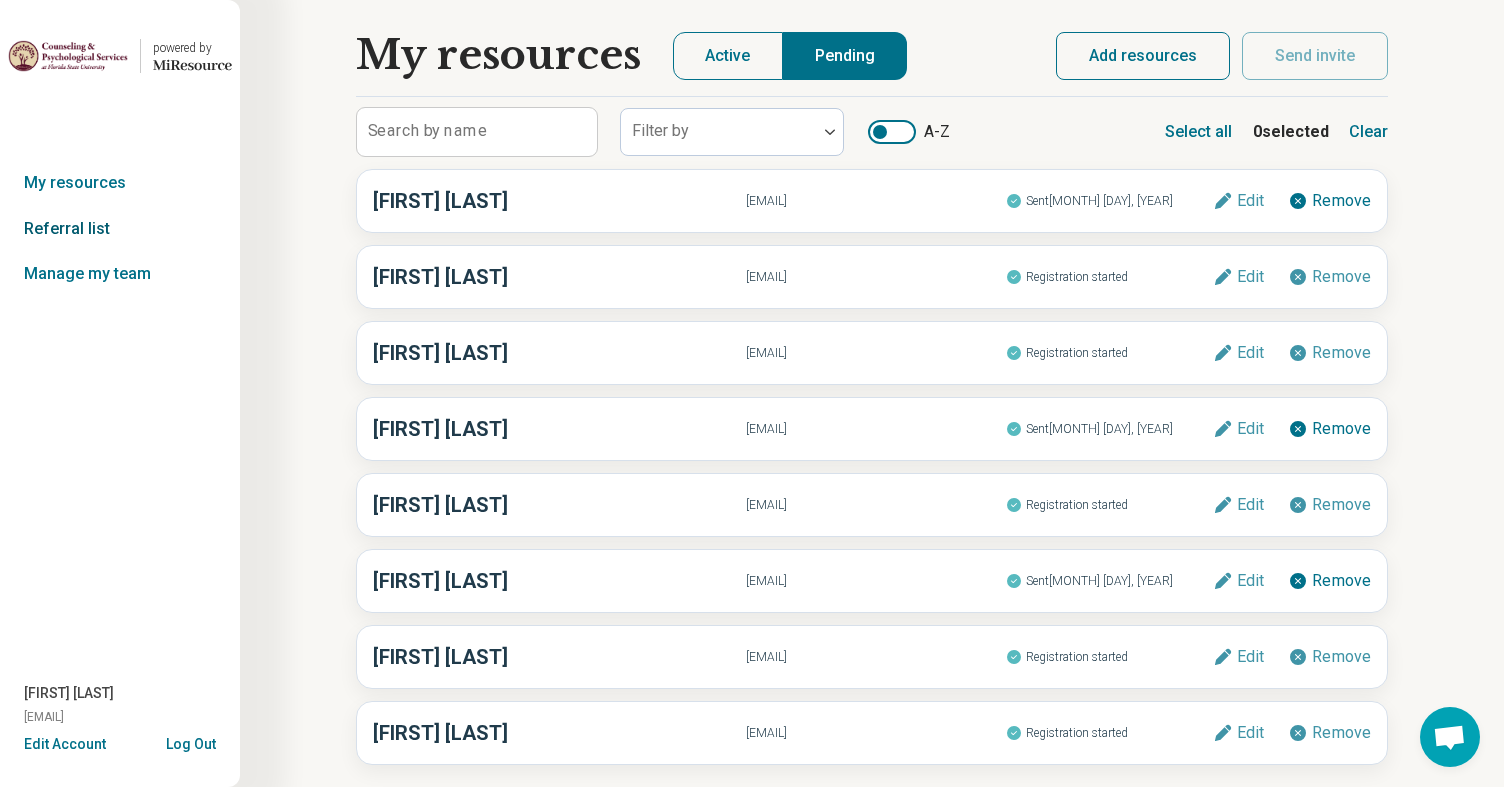 click on "Referral list" at bounding box center [120, 229] 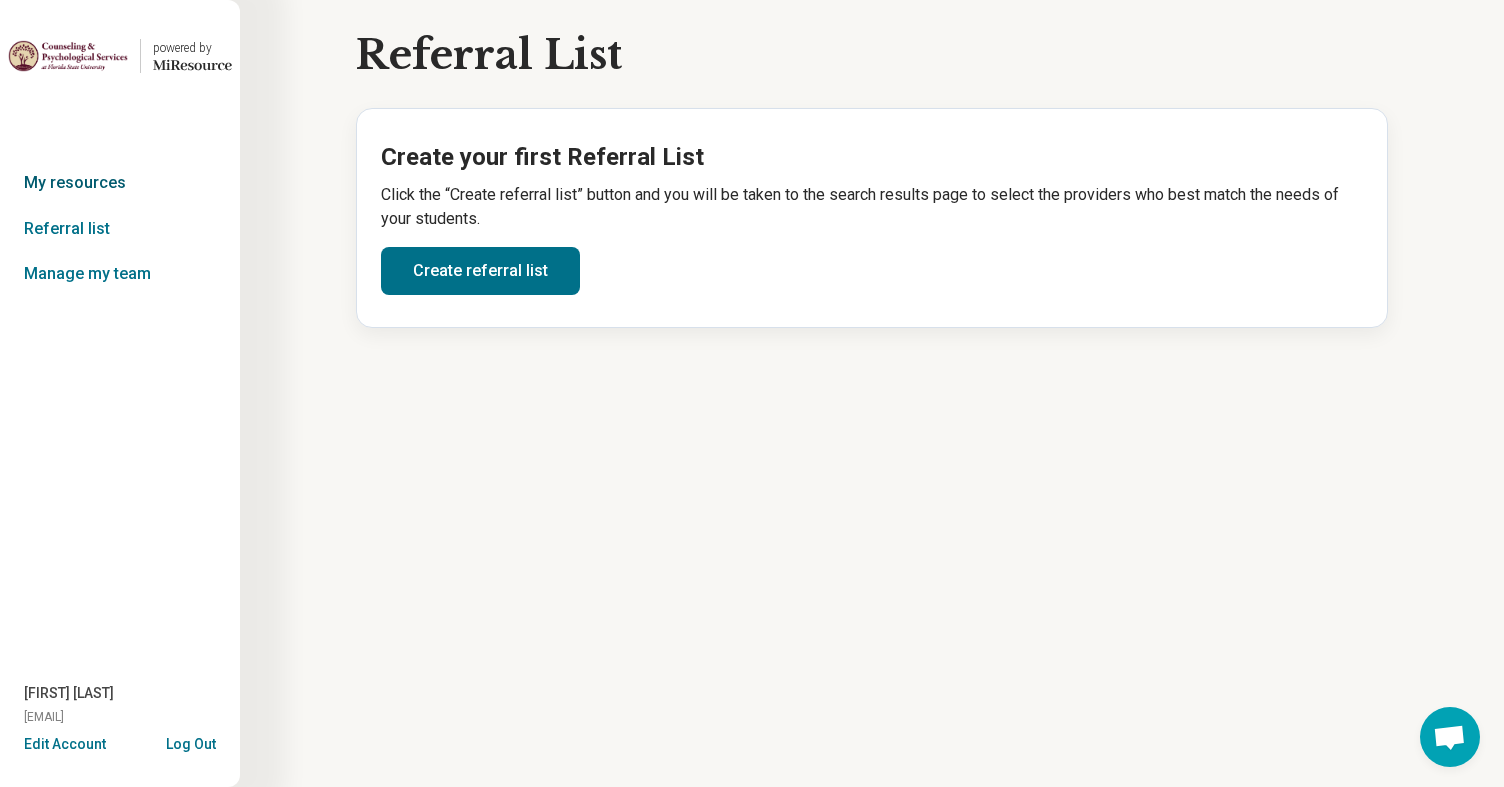 click on "My resources" at bounding box center [120, 183] 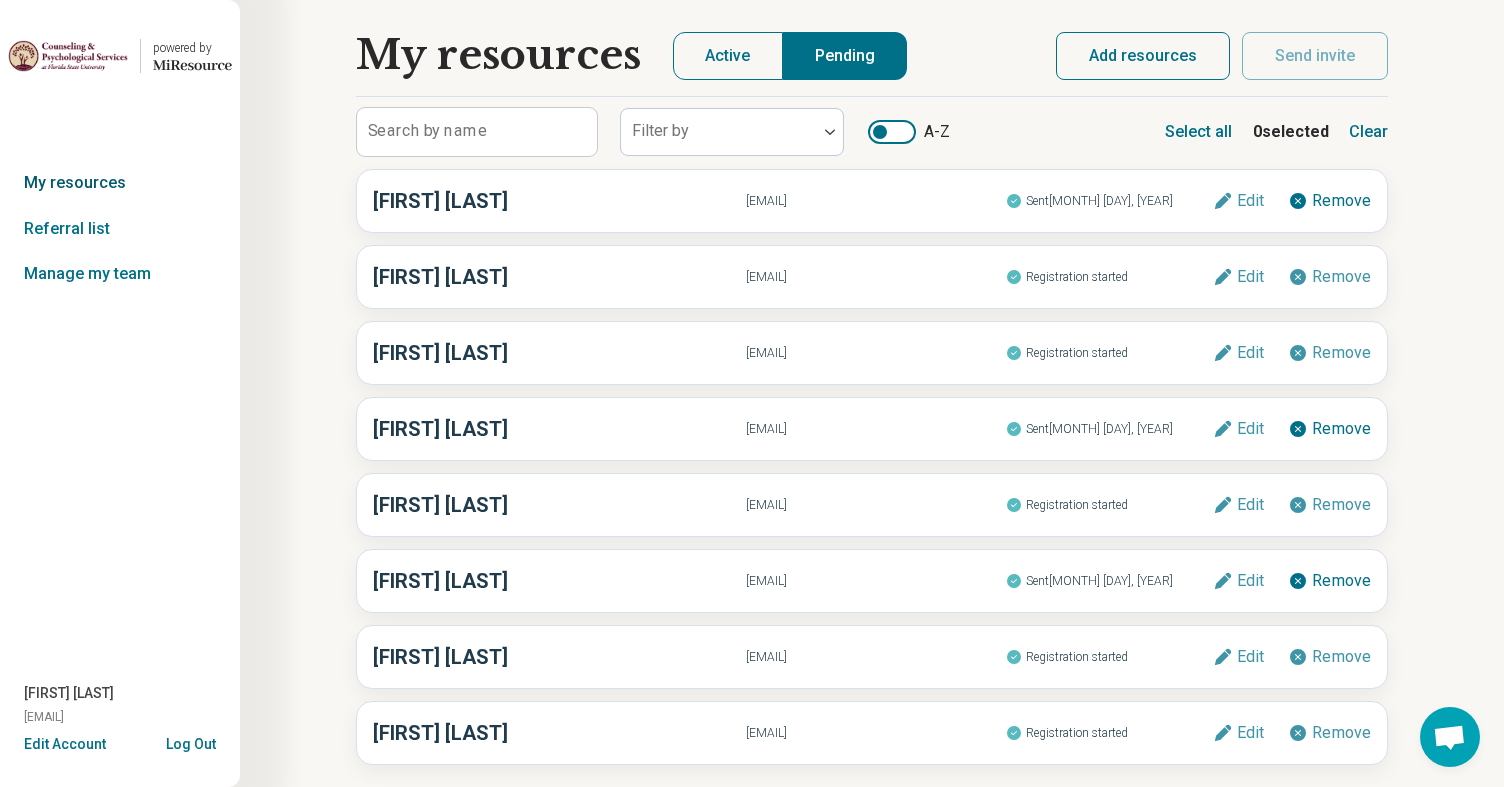 click on "My resources" at bounding box center [120, 183] 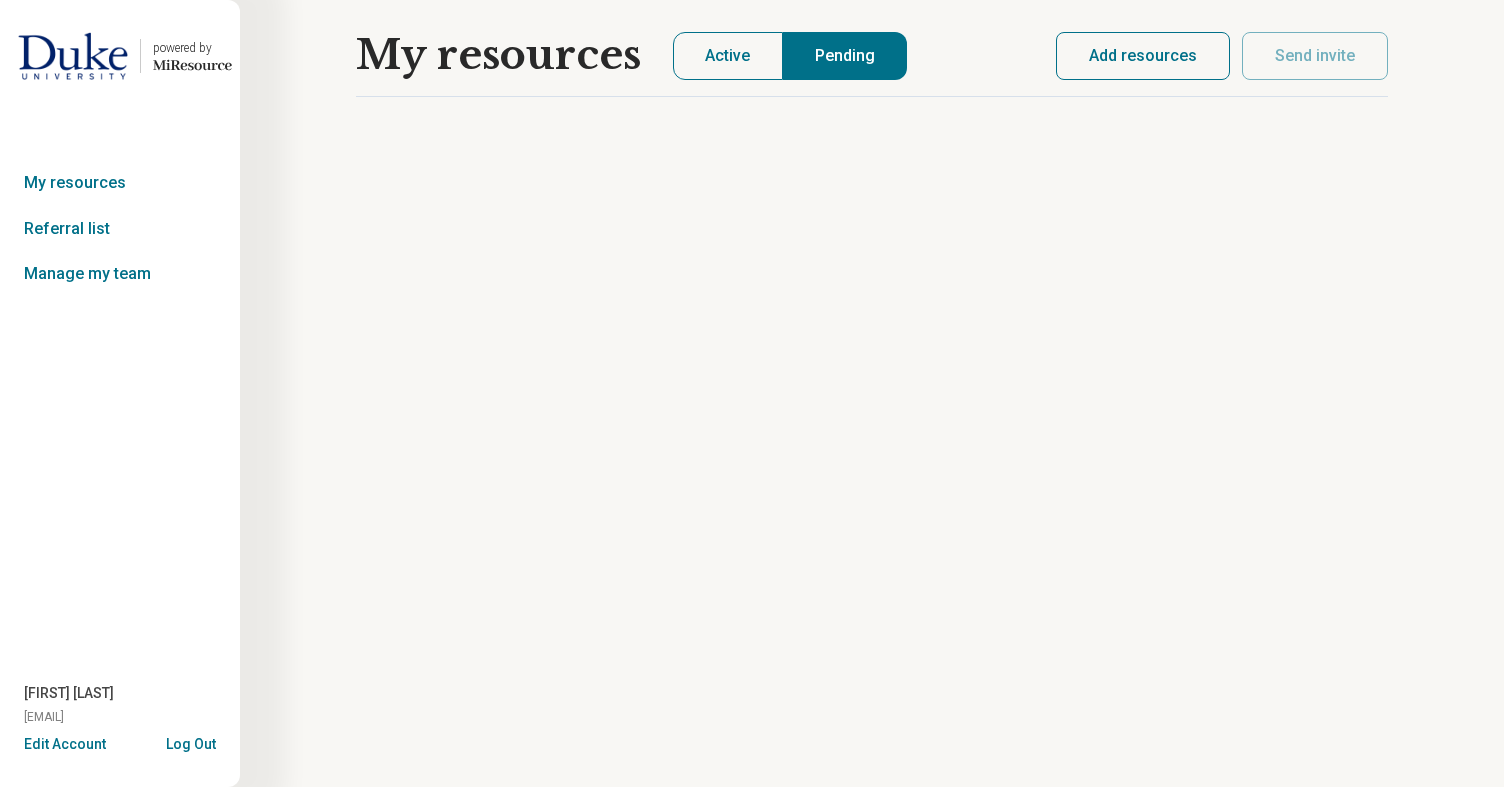 scroll, scrollTop: 0, scrollLeft: 0, axis: both 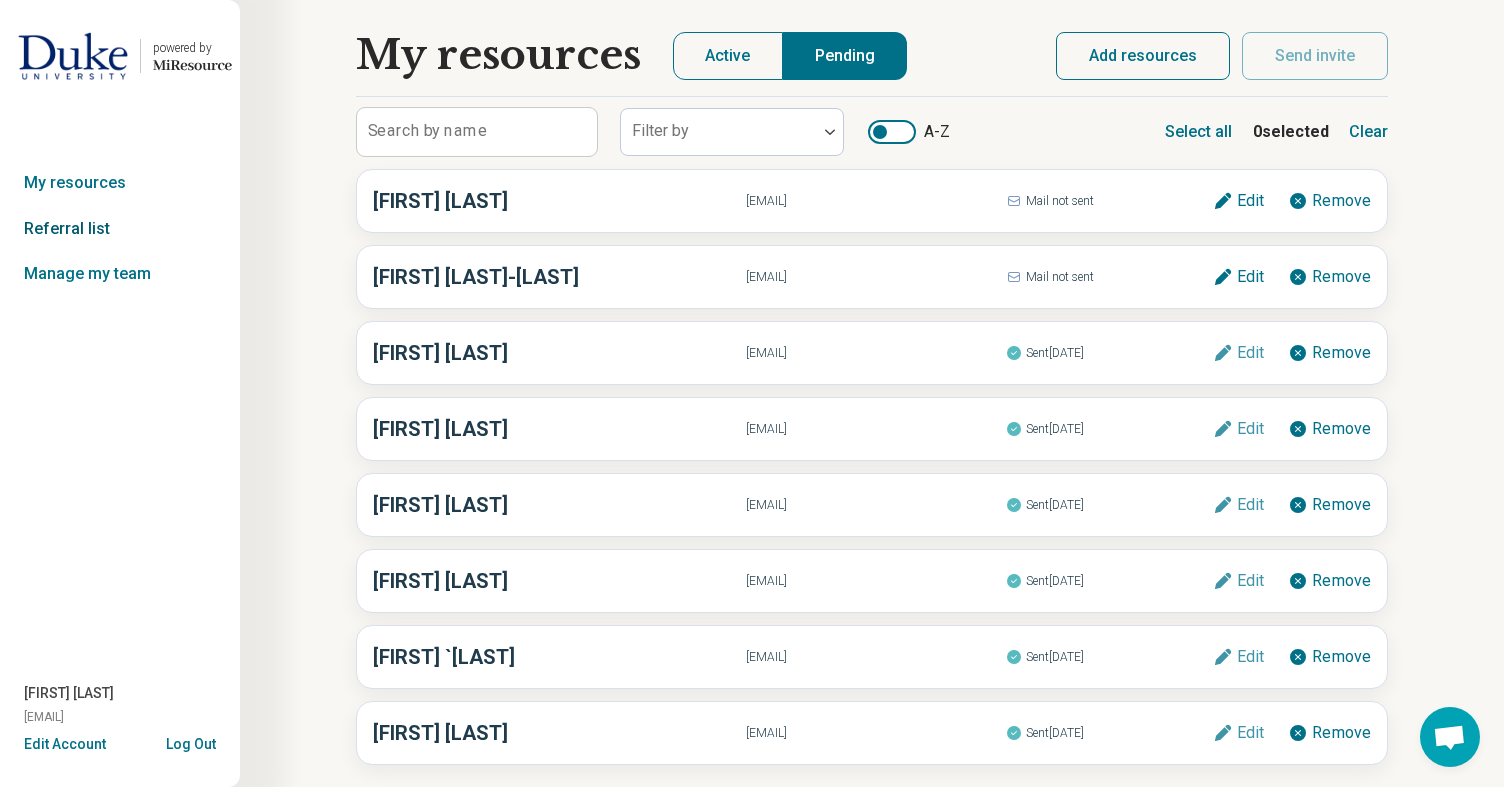 click on "Referral list" at bounding box center (120, 229) 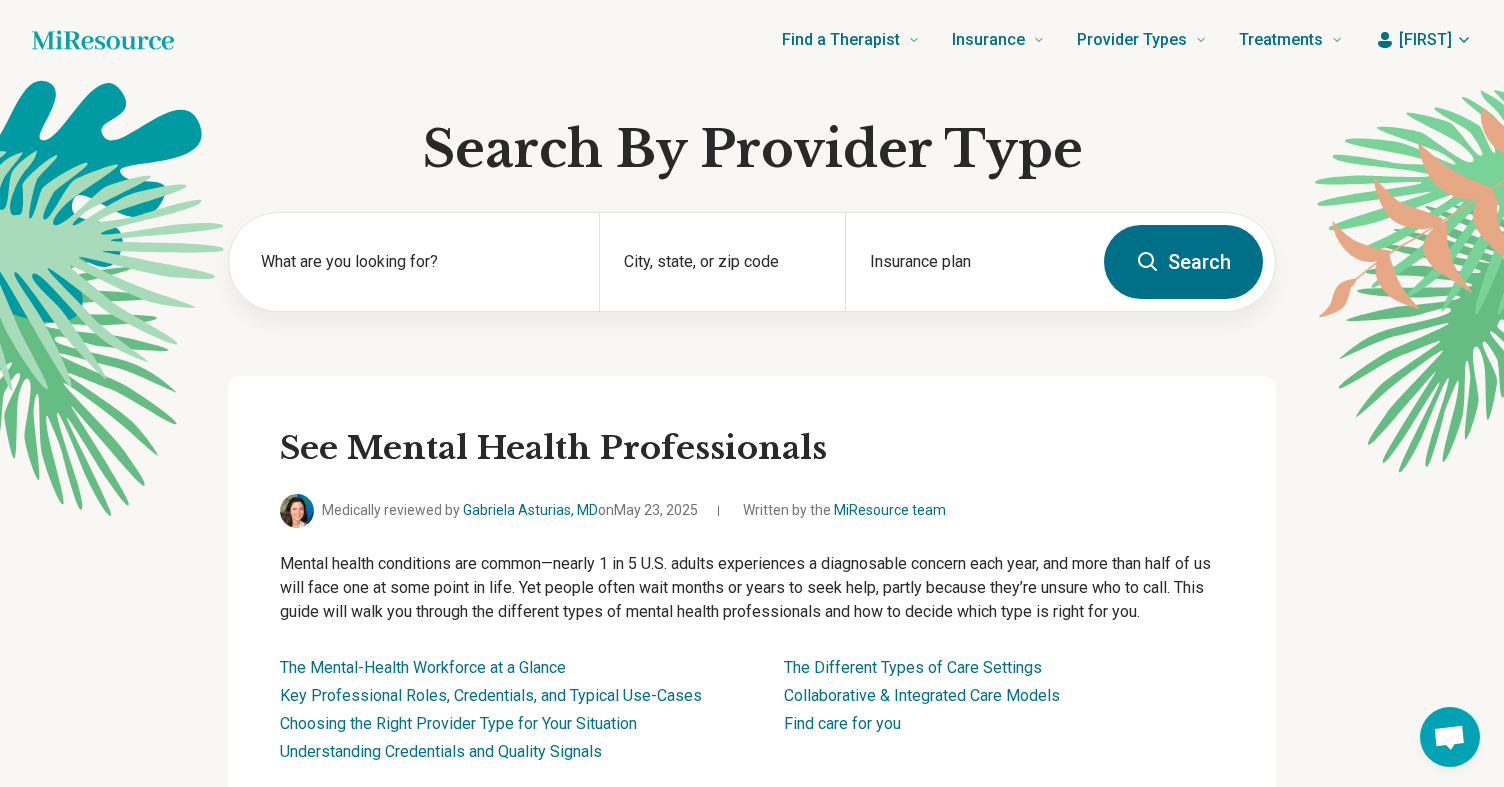 scroll, scrollTop: 0, scrollLeft: 0, axis: both 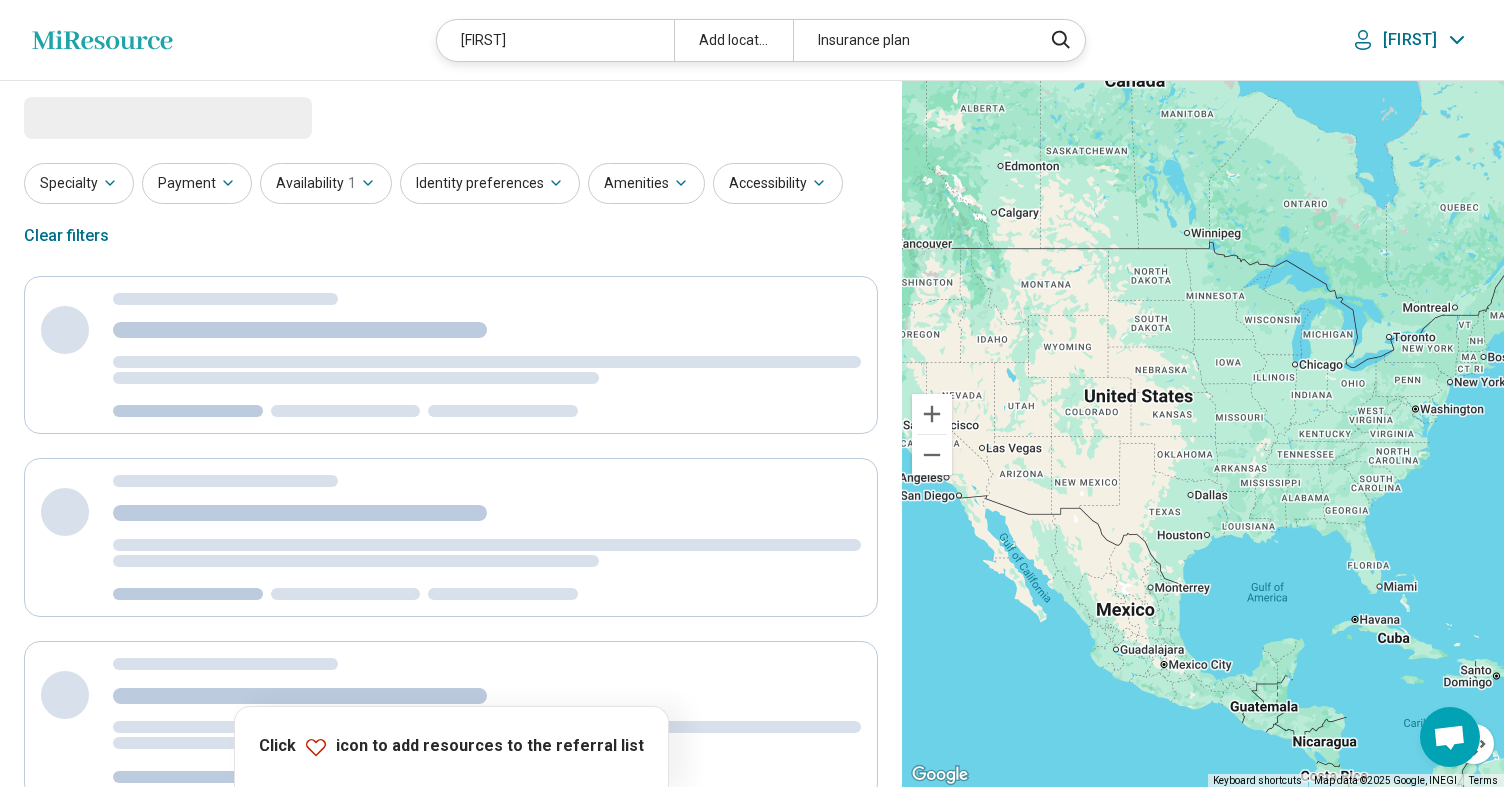 select on "***" 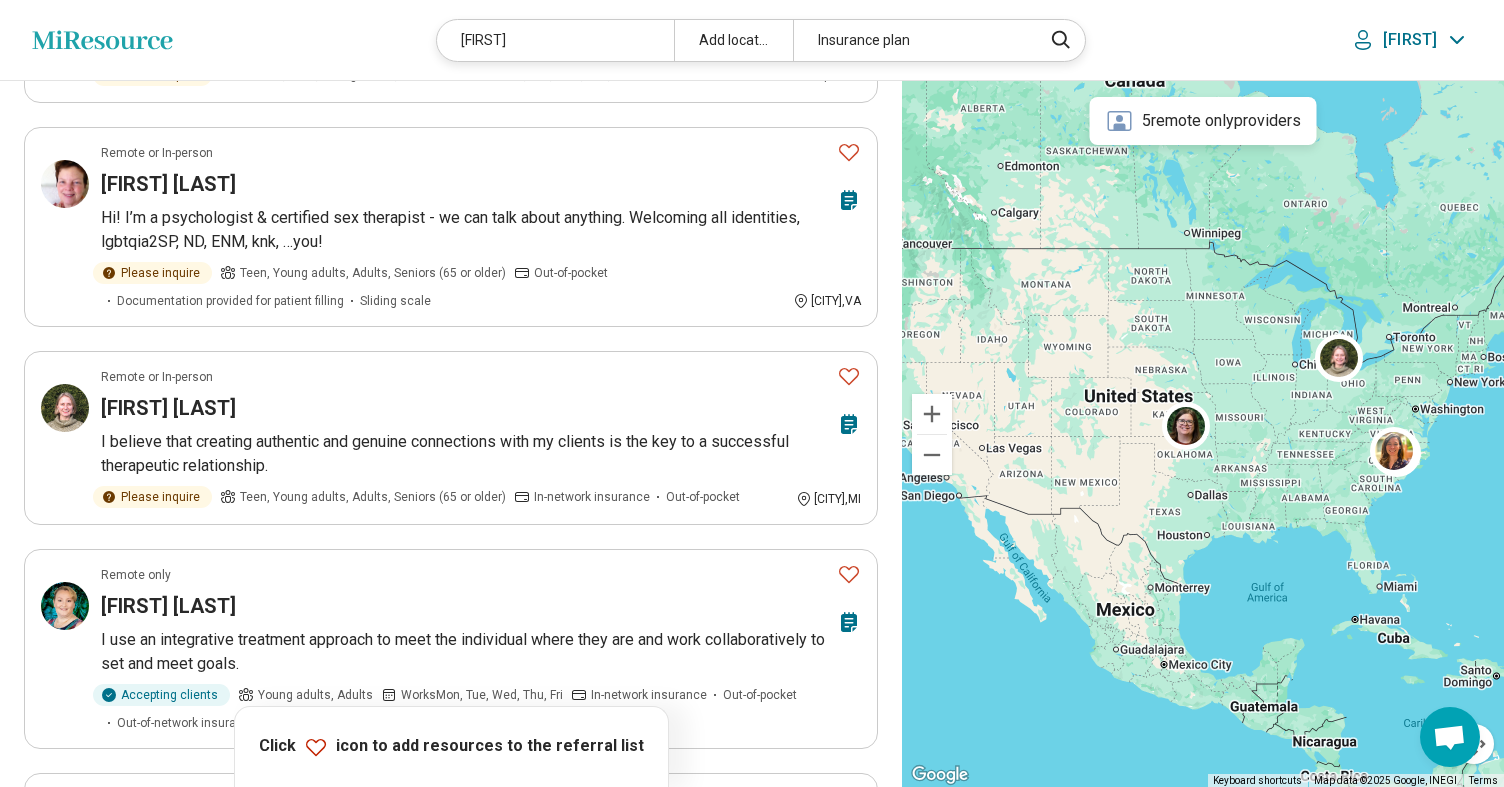 scroll, scrollTop: 0, scrollLeft: 0, axis: both 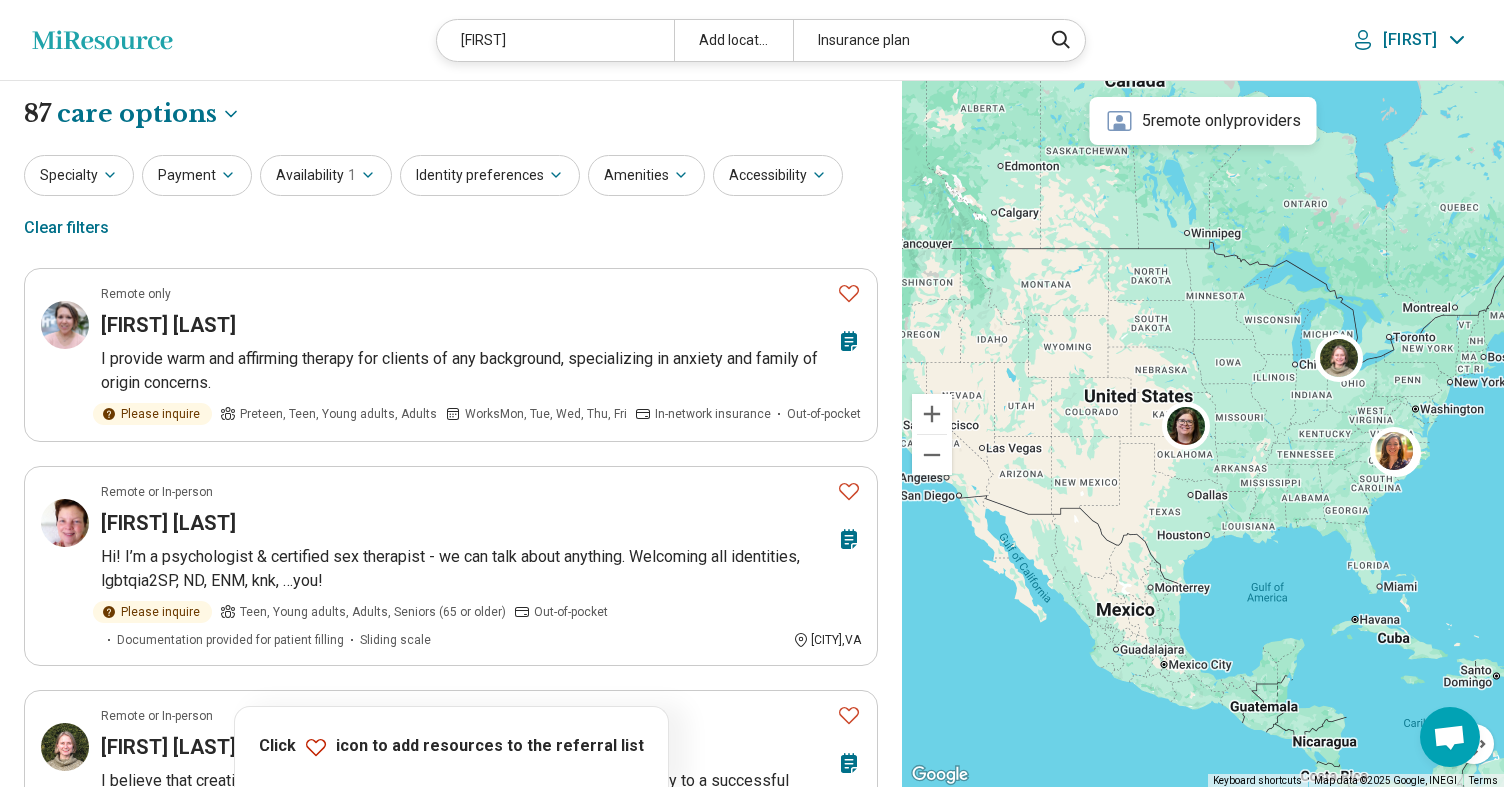 click on "[FIRST]" at bounding box center [1410, 40] 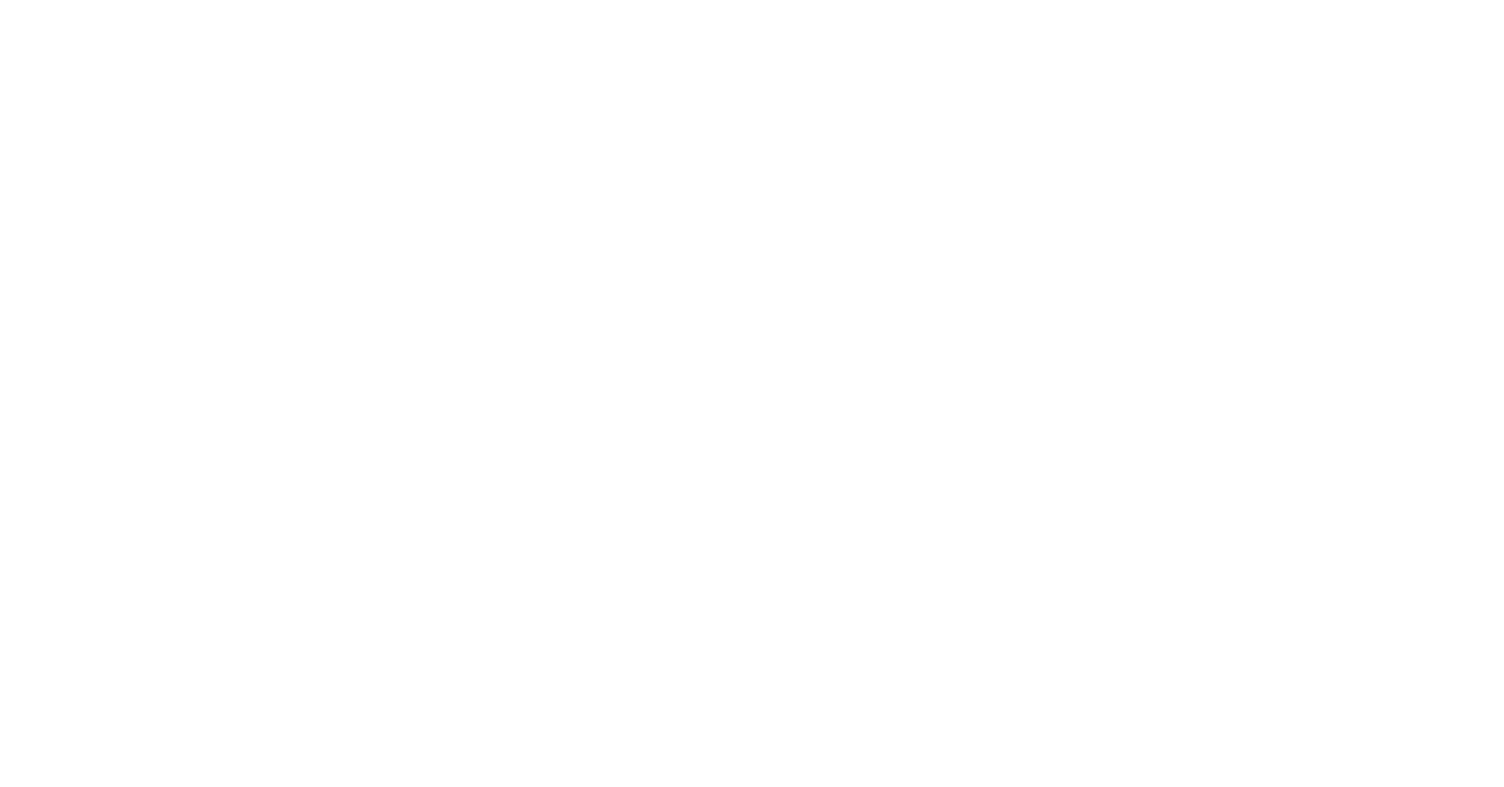 scroll, scrollTop: 0, scrollLeft: 0, axis: both 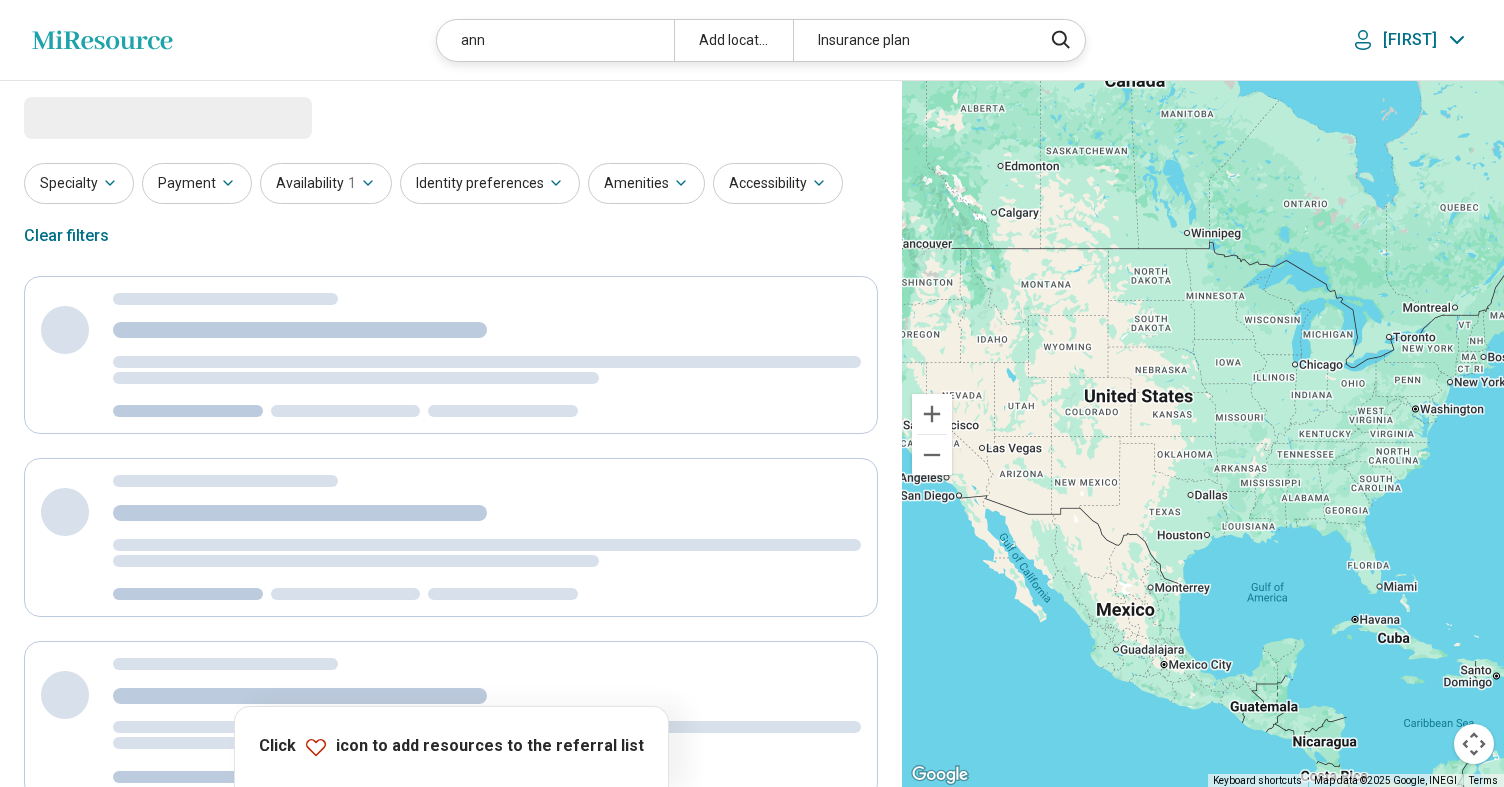 click on "[FIRST]" at bounding box center (1410, 40) 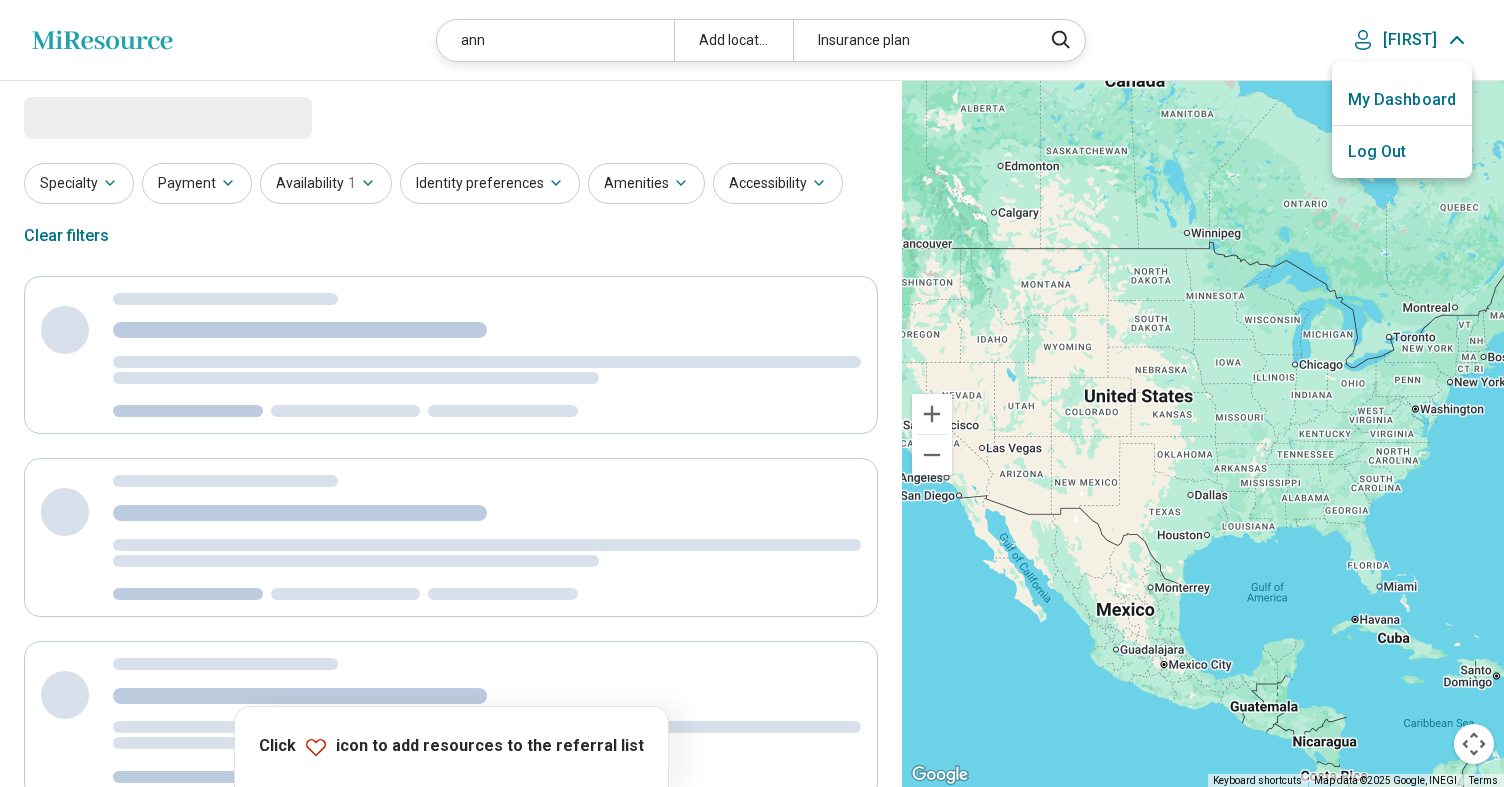 select on "***" 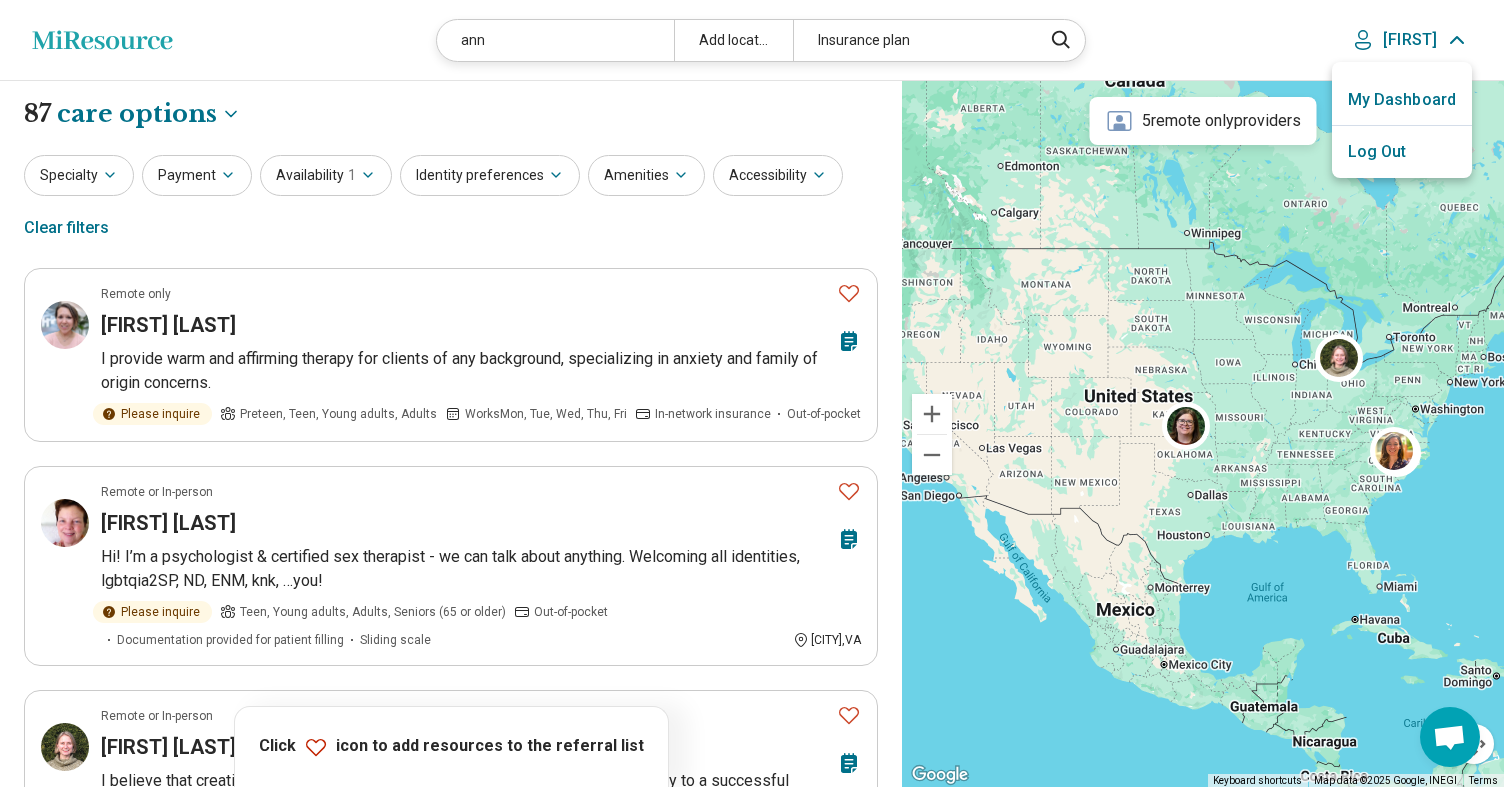 click on "Log Out" at bounding box center [1402, 152] 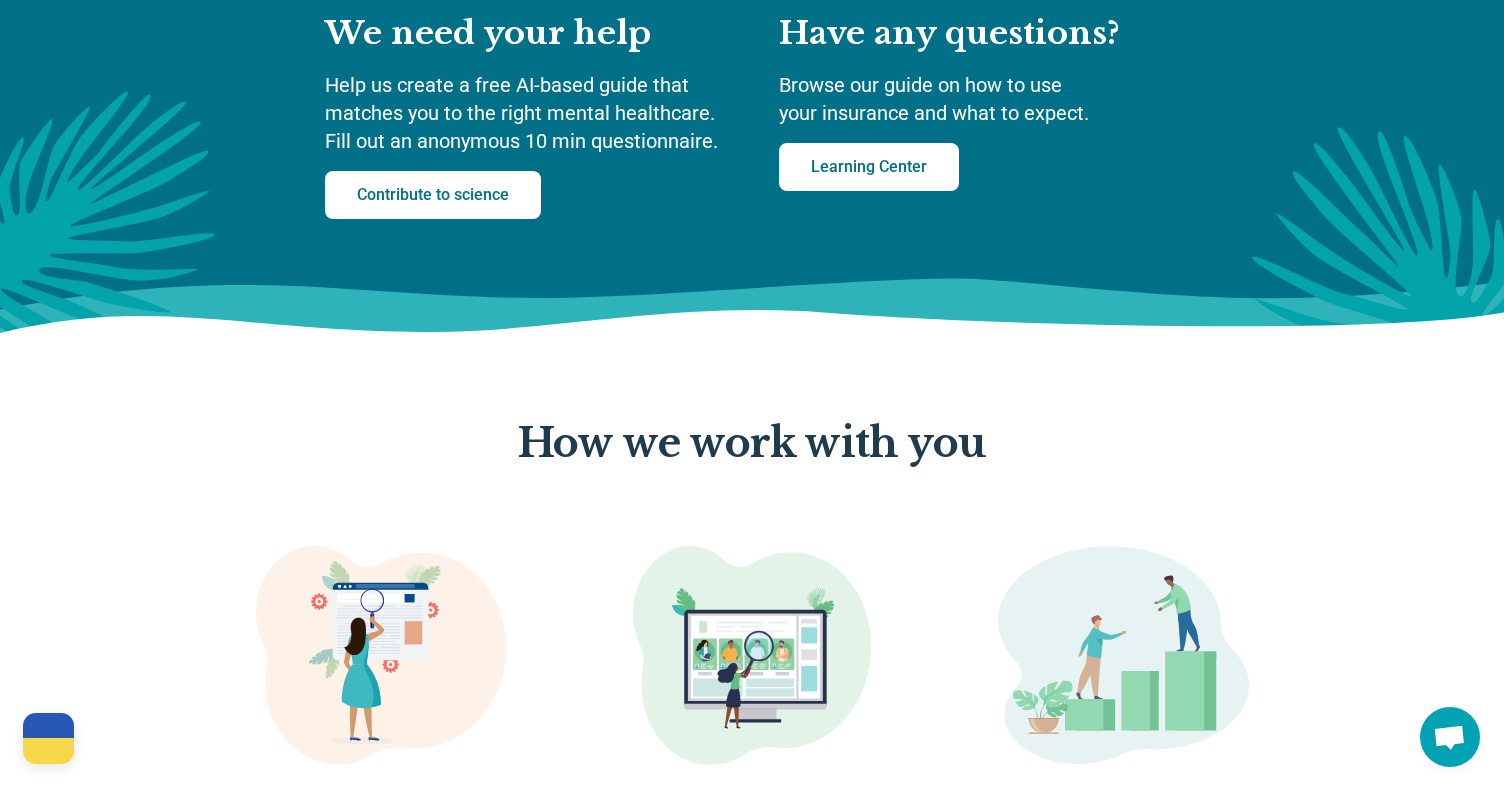 scroll, scrollTop: 0, scrollLeft: 0, axis: both 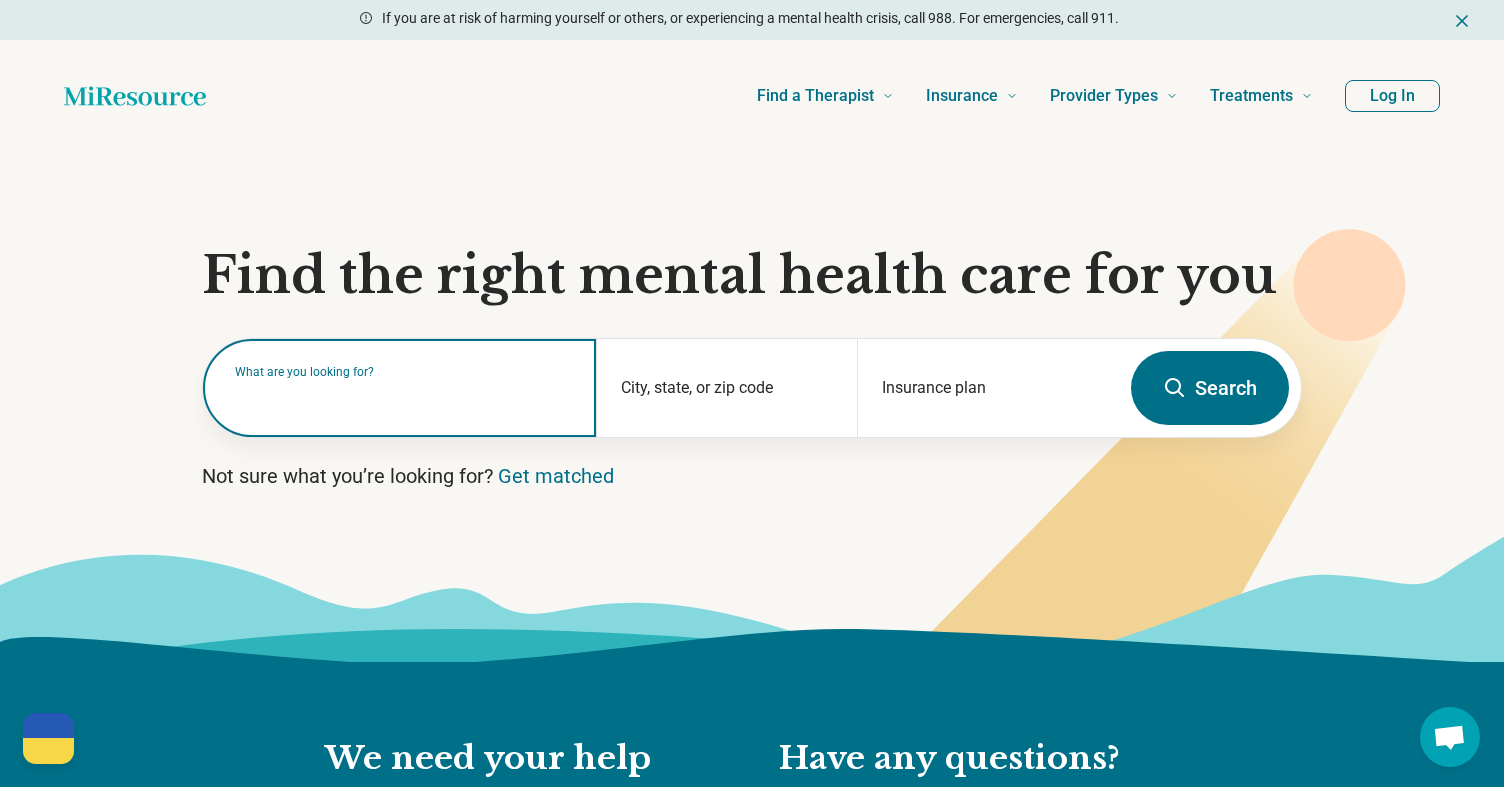click at bounding box center [403, 398] 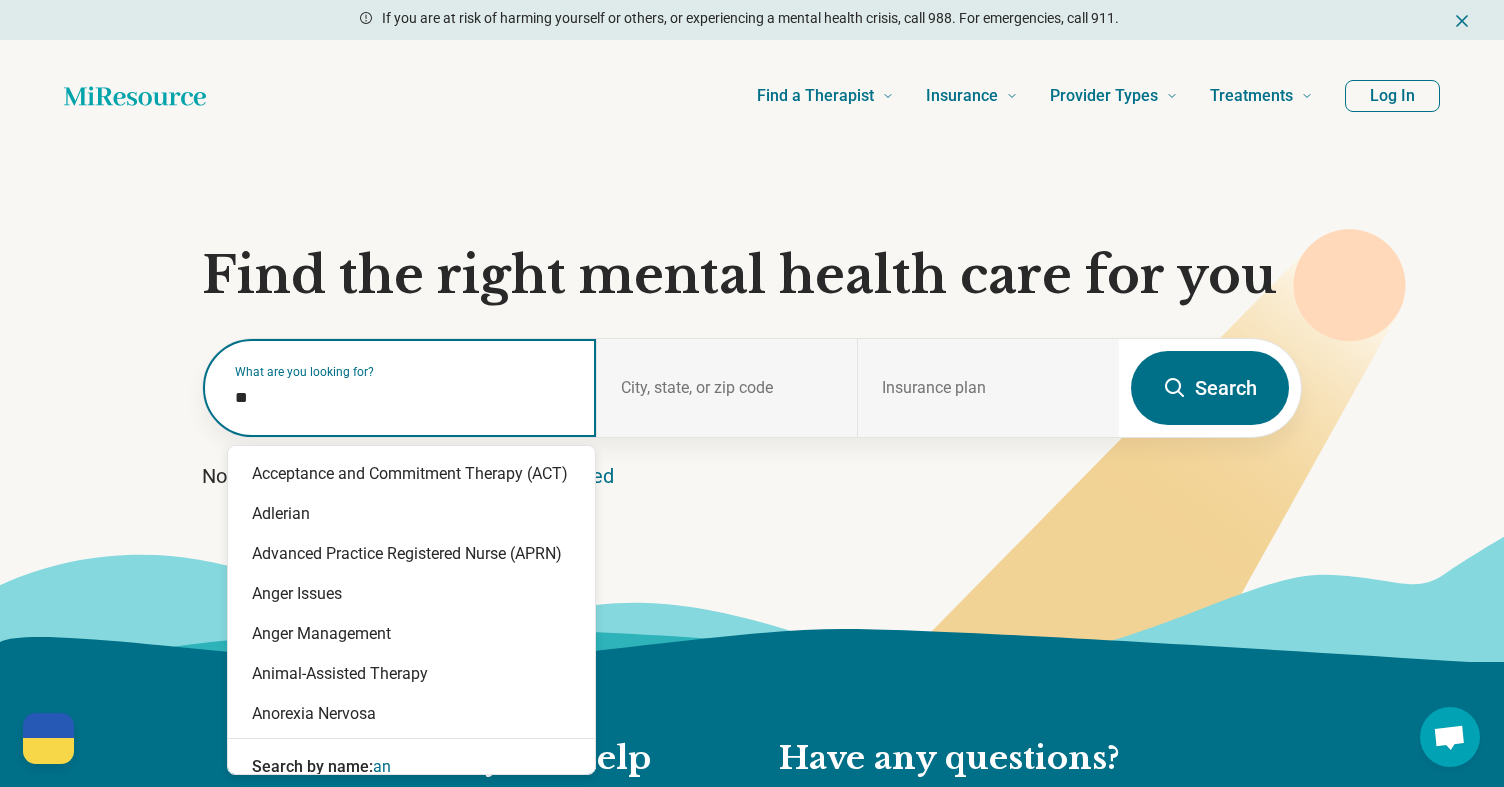 type on "***" 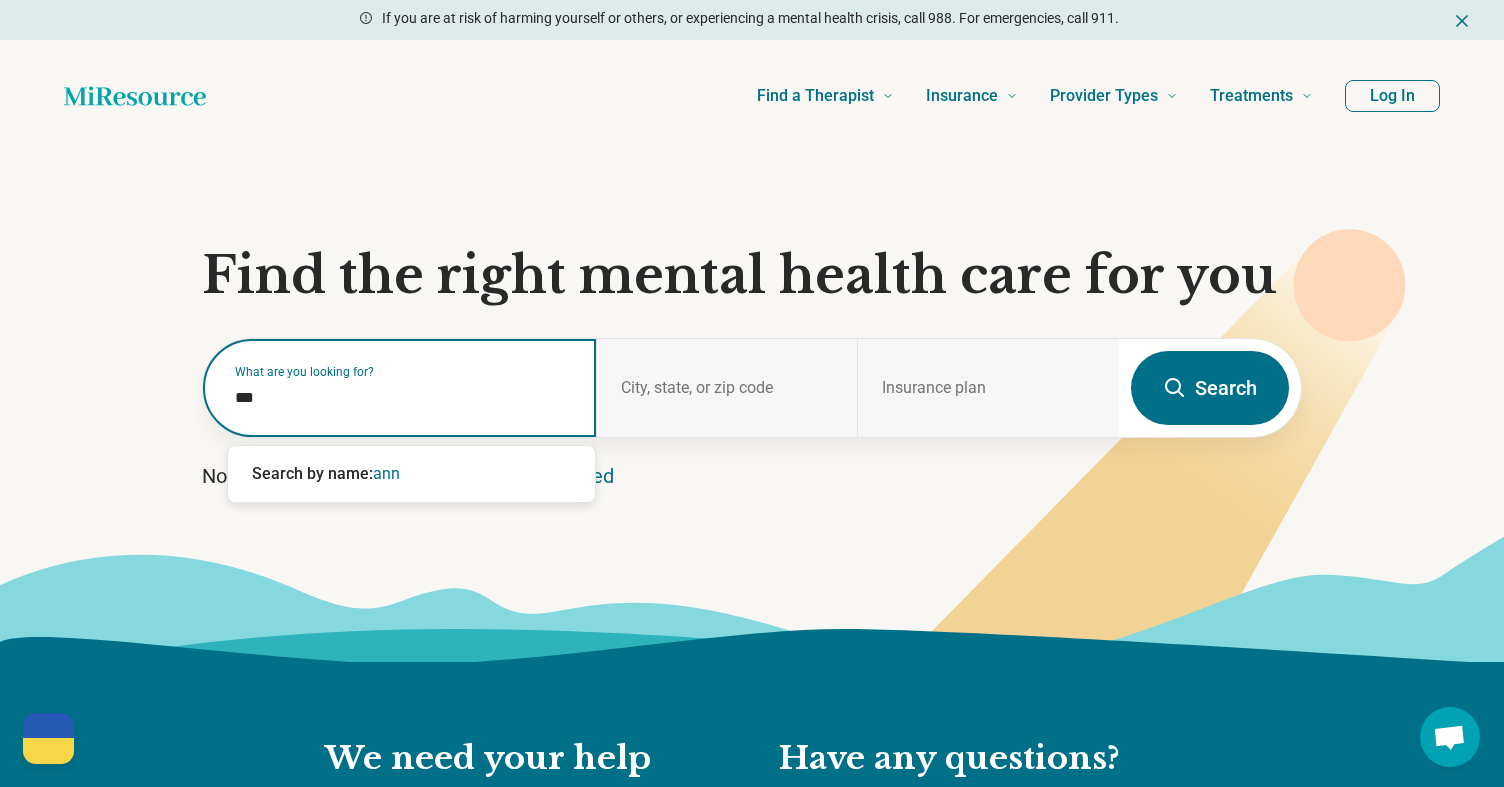 click on "ann" at bounding box center (386, 473) 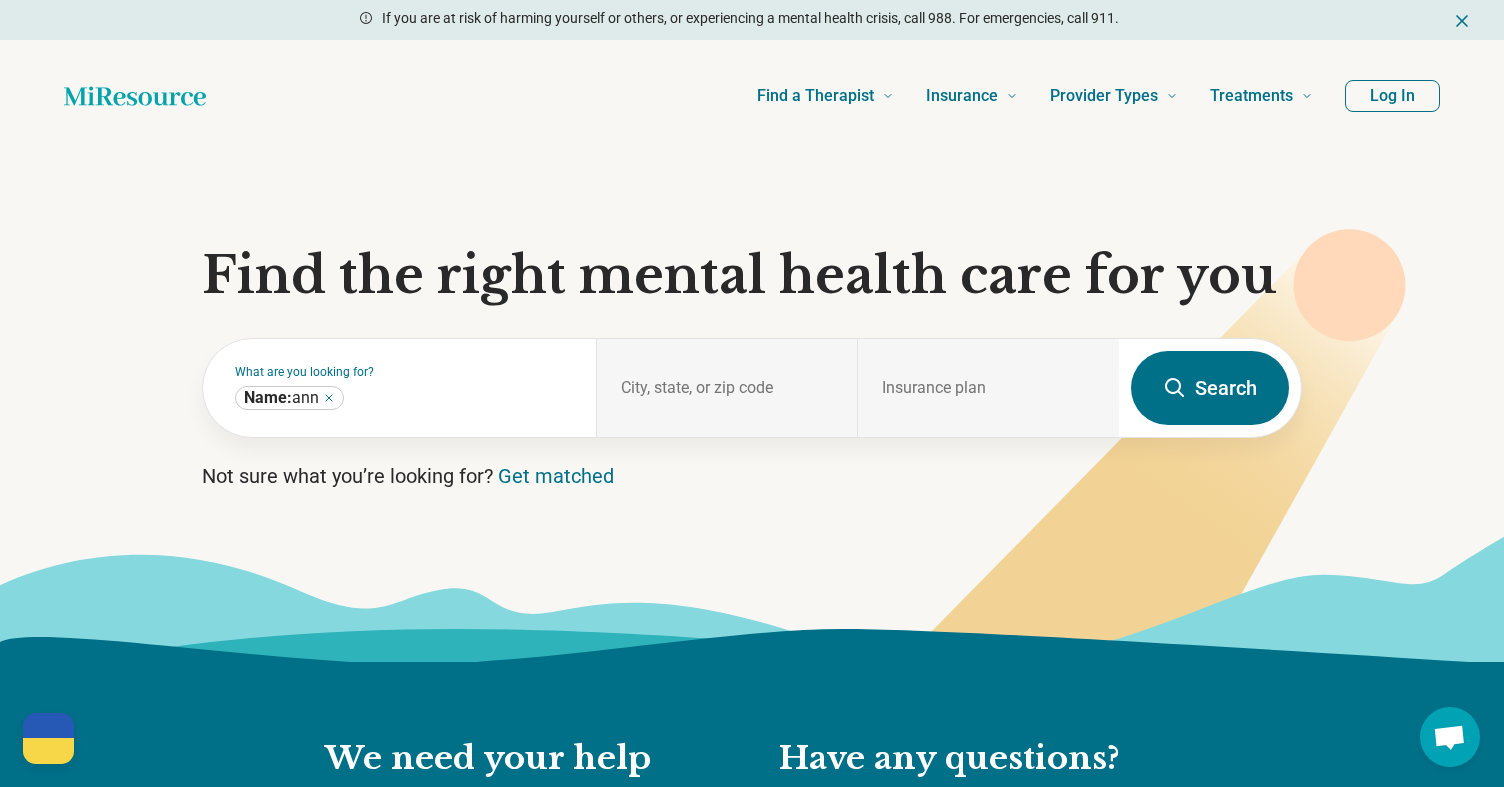 click on "Search" at bounding box center (1210, 388) 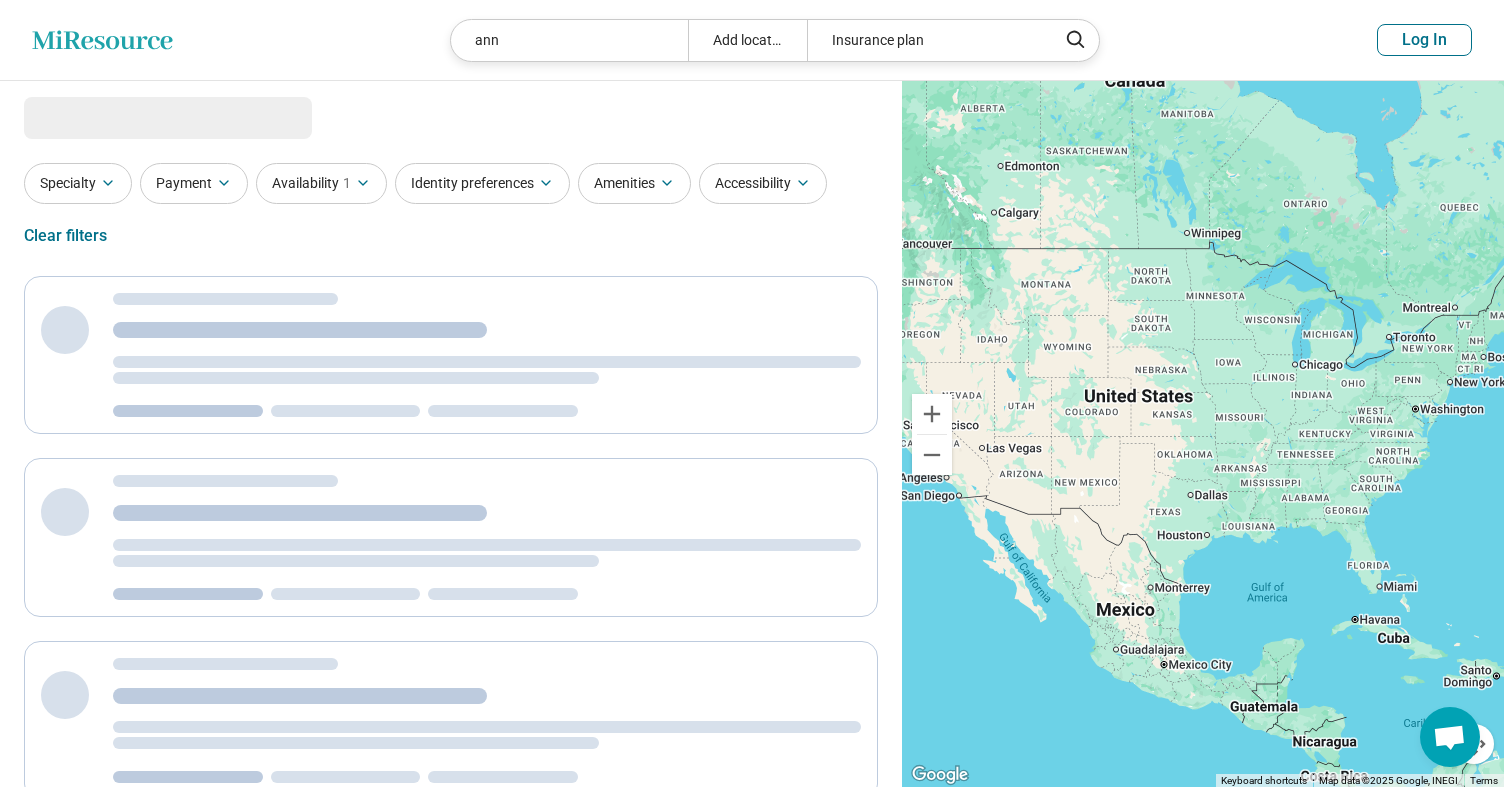 select on "***" 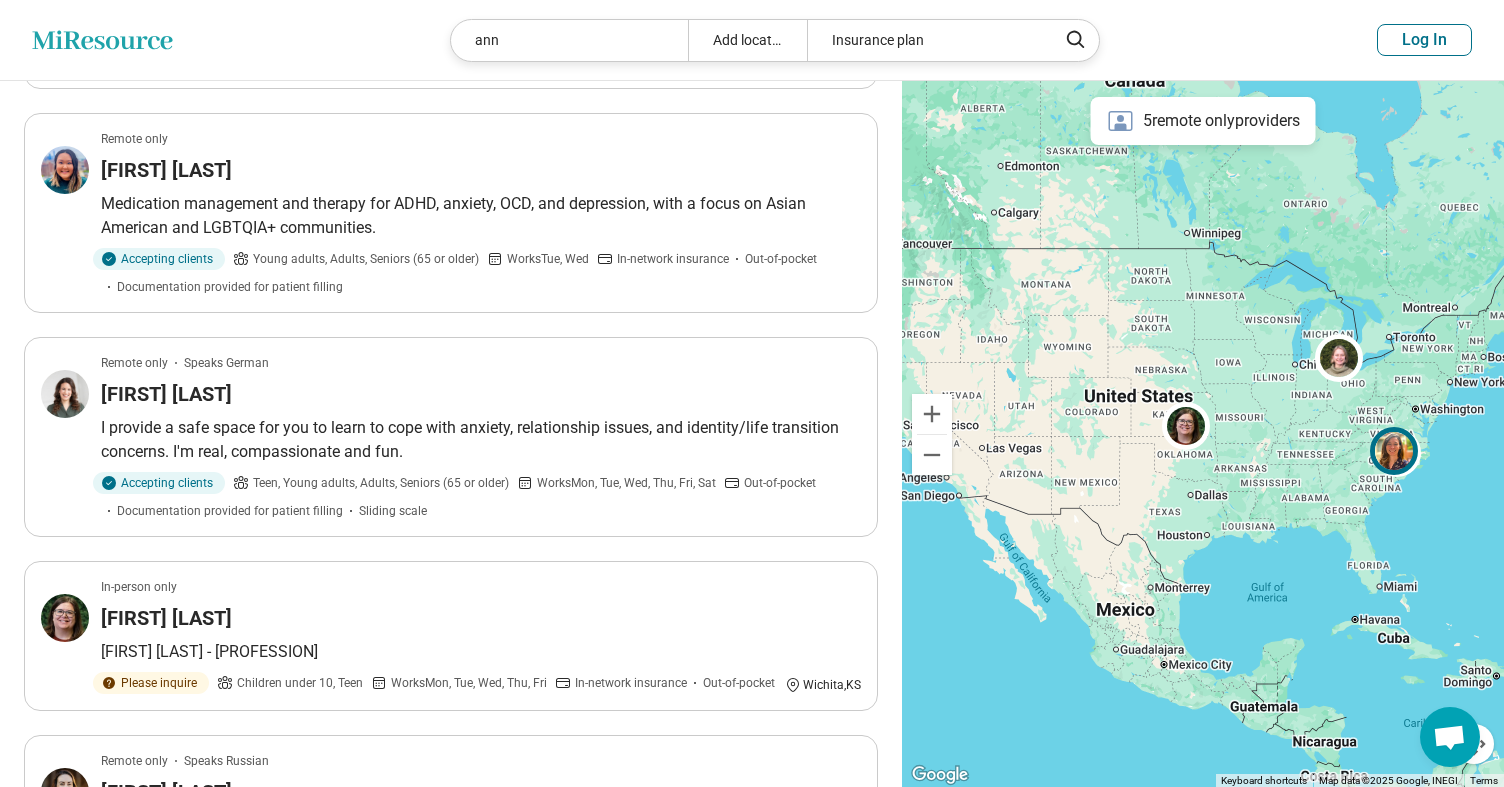 scroll, scrollTop: 630, scrollLeft: 0, axis: vertical 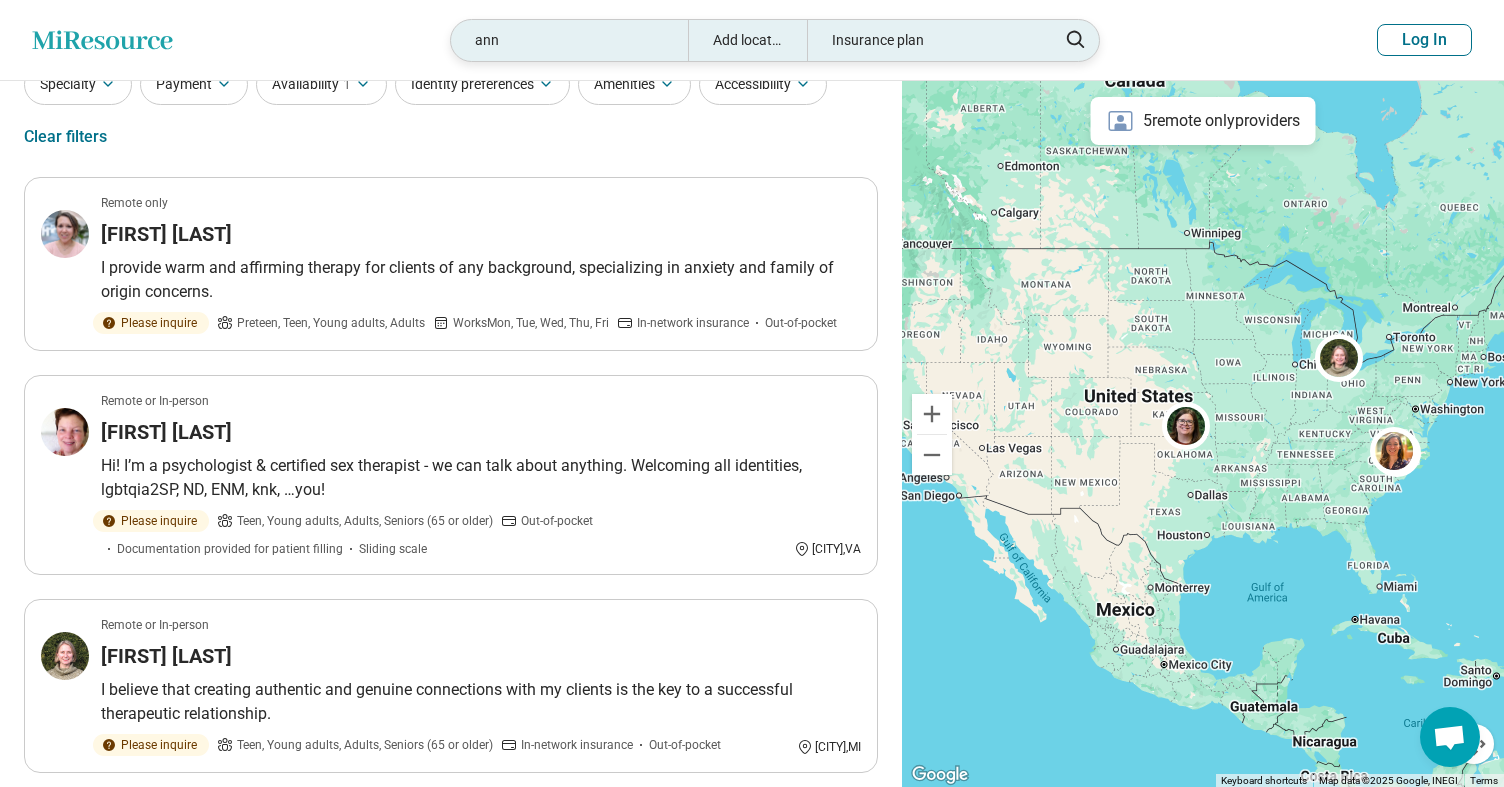 click on "ann" at bounding box center (569, 40) 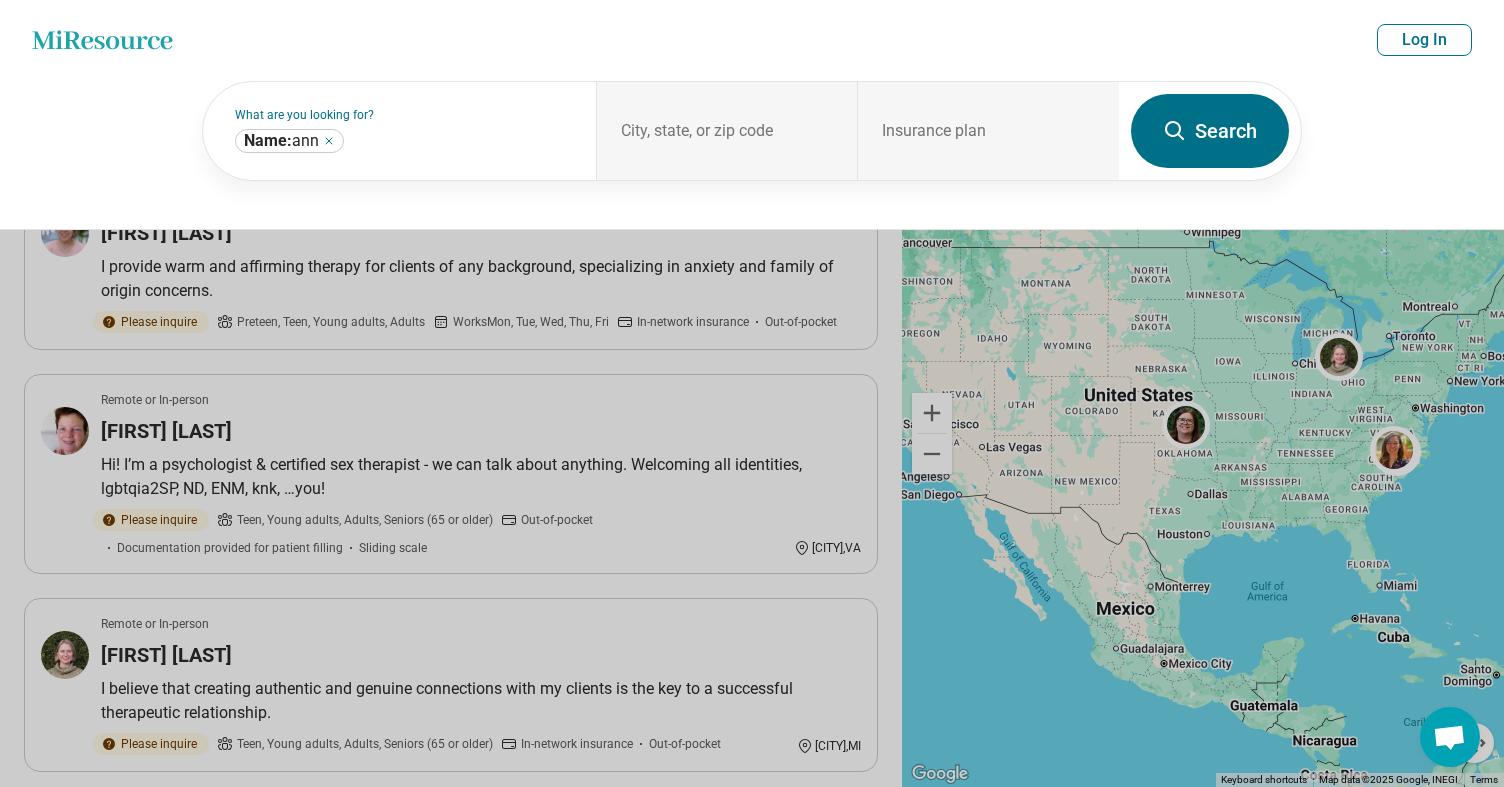 scroll, scrollTop: 90, scrollLeft: 0, axis: vertical 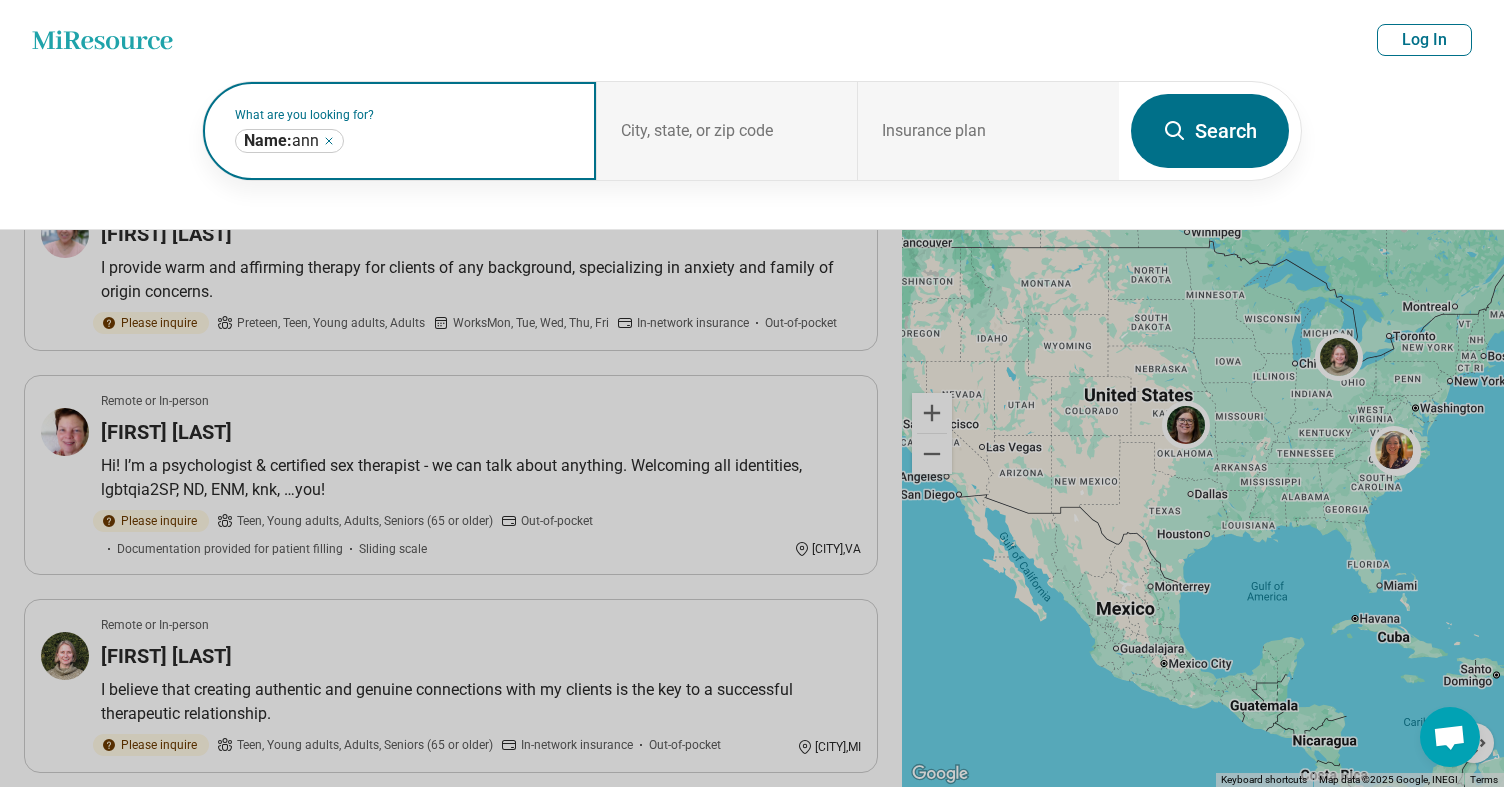 click 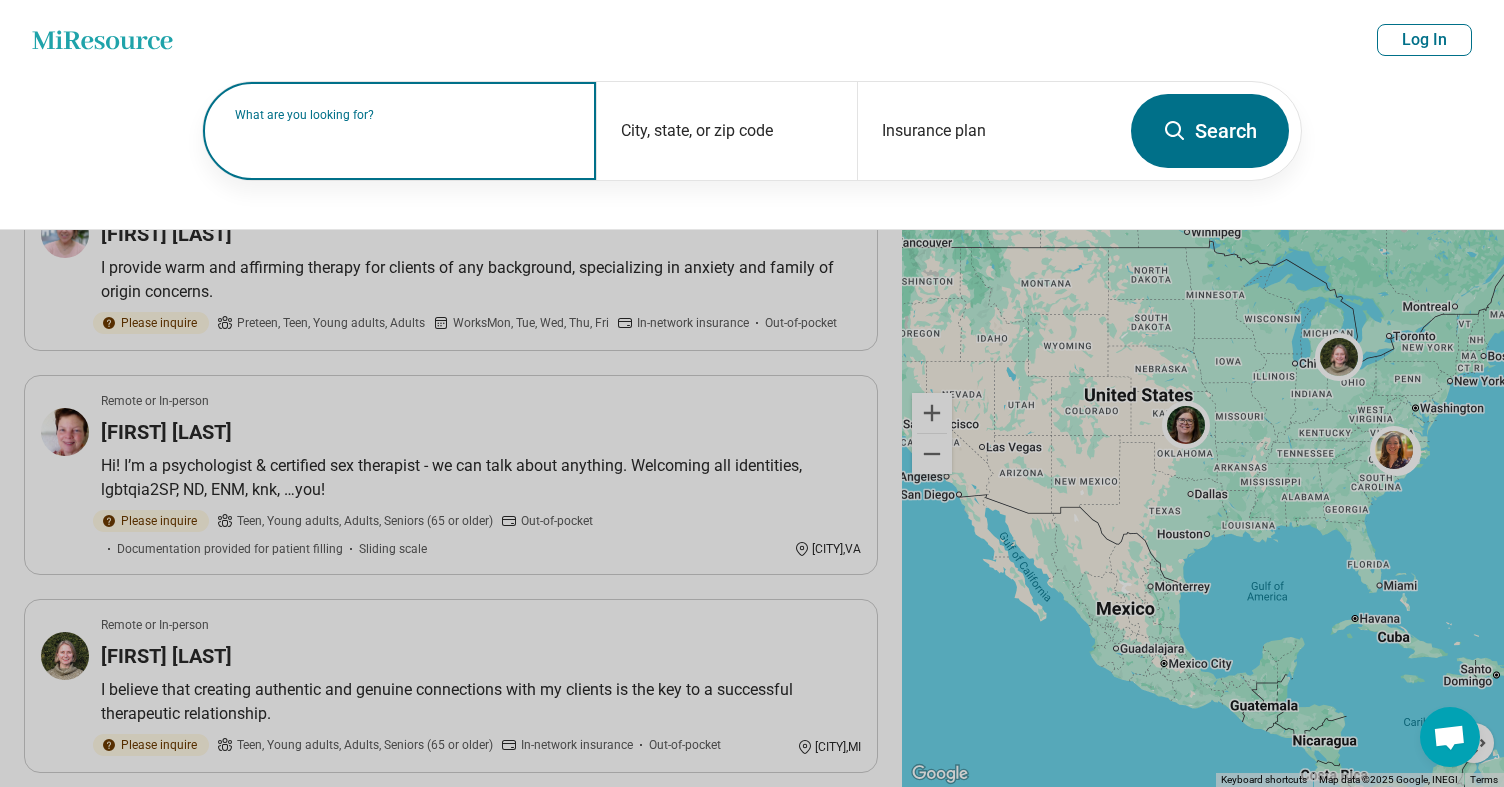 click on "What are you looking for?" at bounding box center (403, 115) 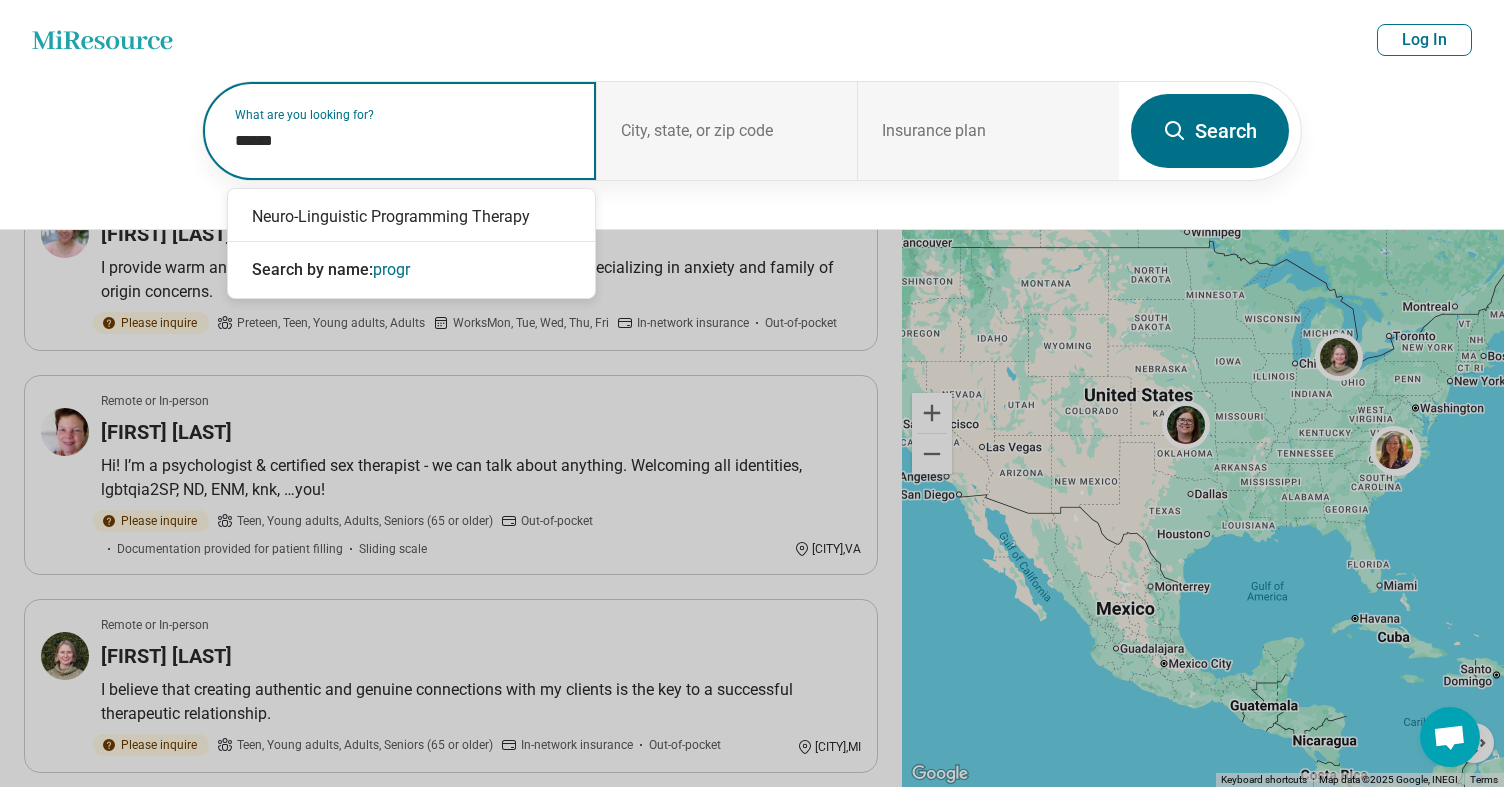 type on "*******" 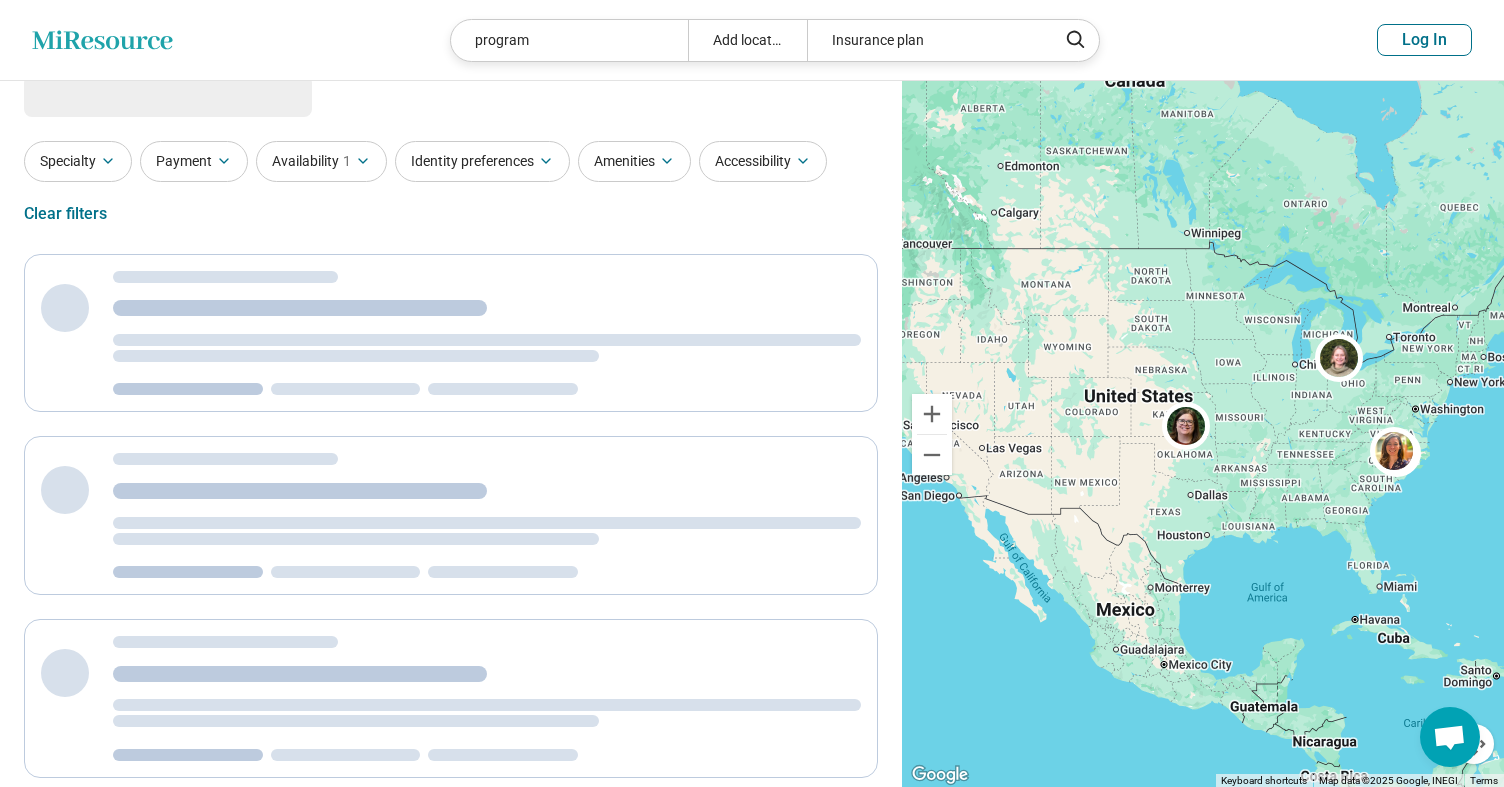 scroll, scrollTop: 0, scrollLeft: 0, axis: both 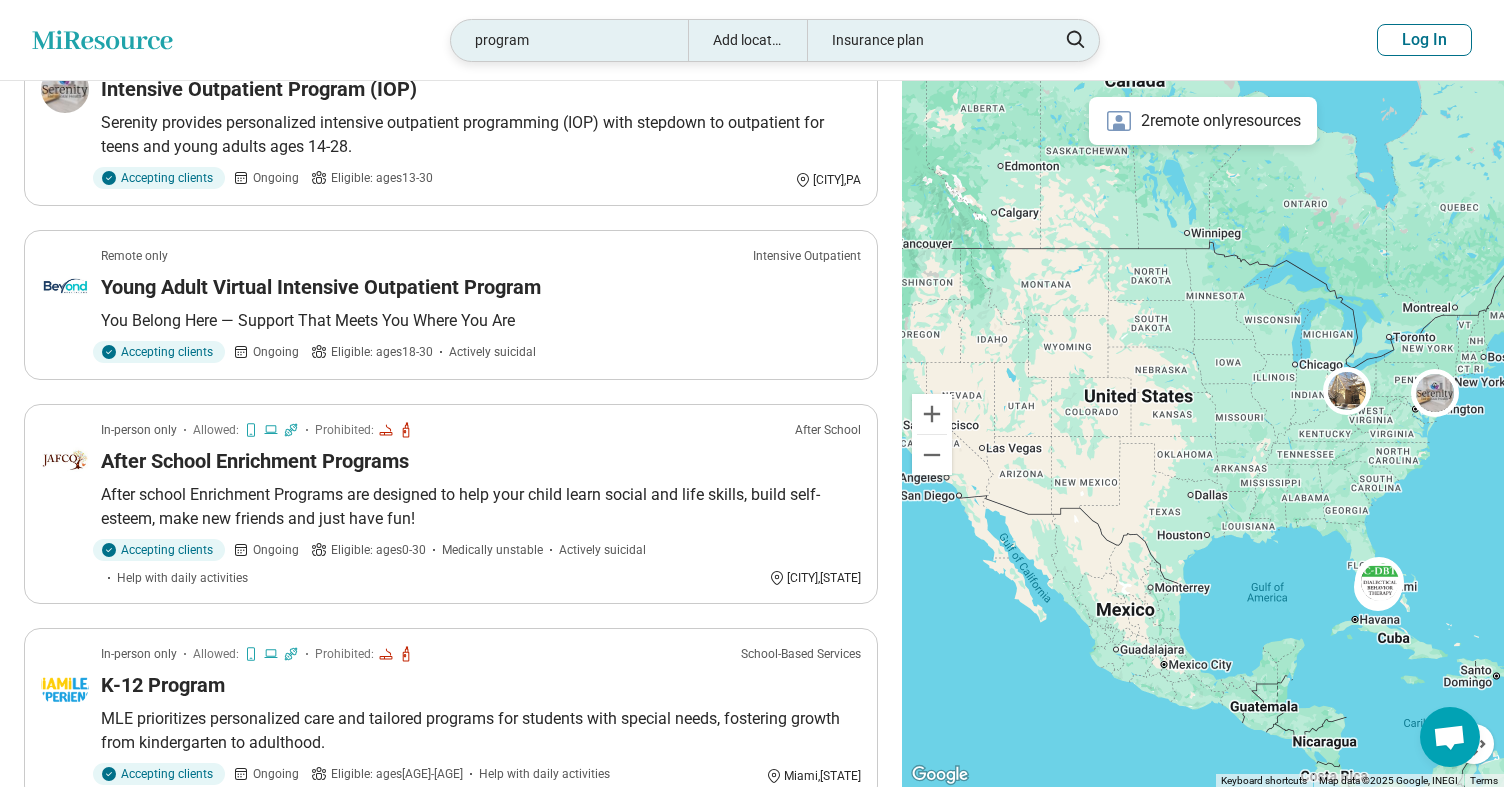 click on "program" at bounding box center [569, 40] 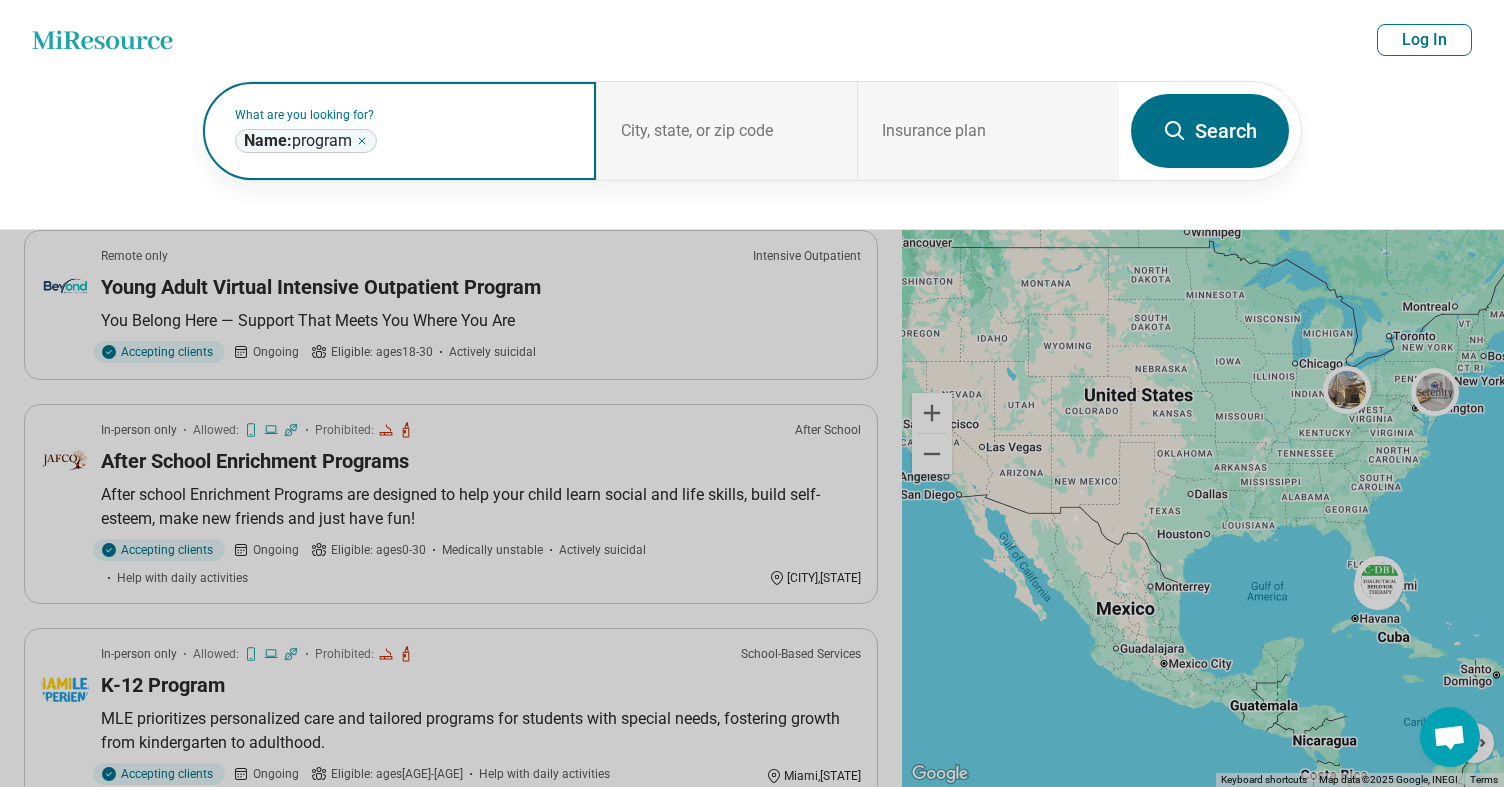 click 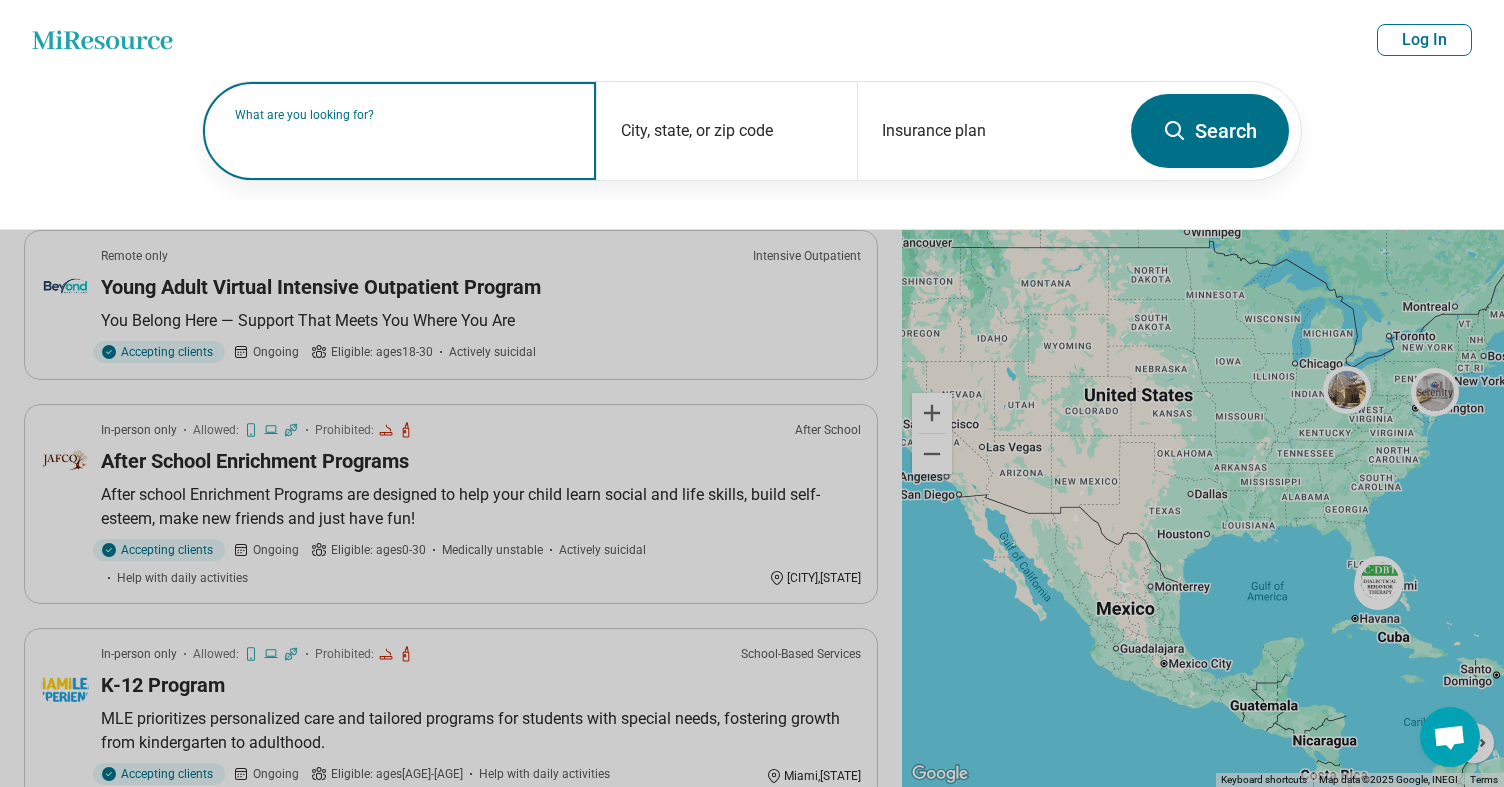 click on "What are you looking for?" at bounding box center [403, 115] 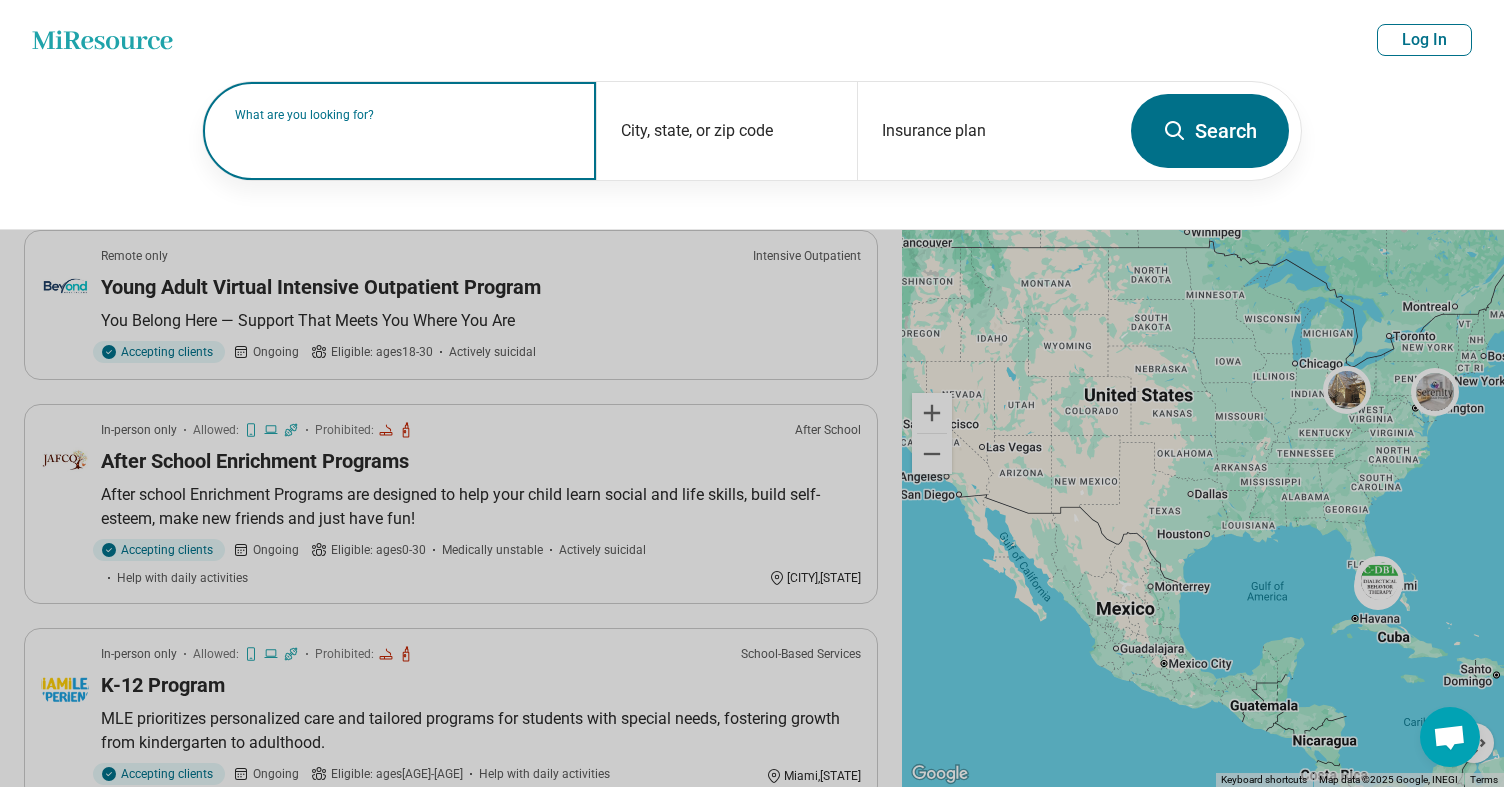 type on "*" 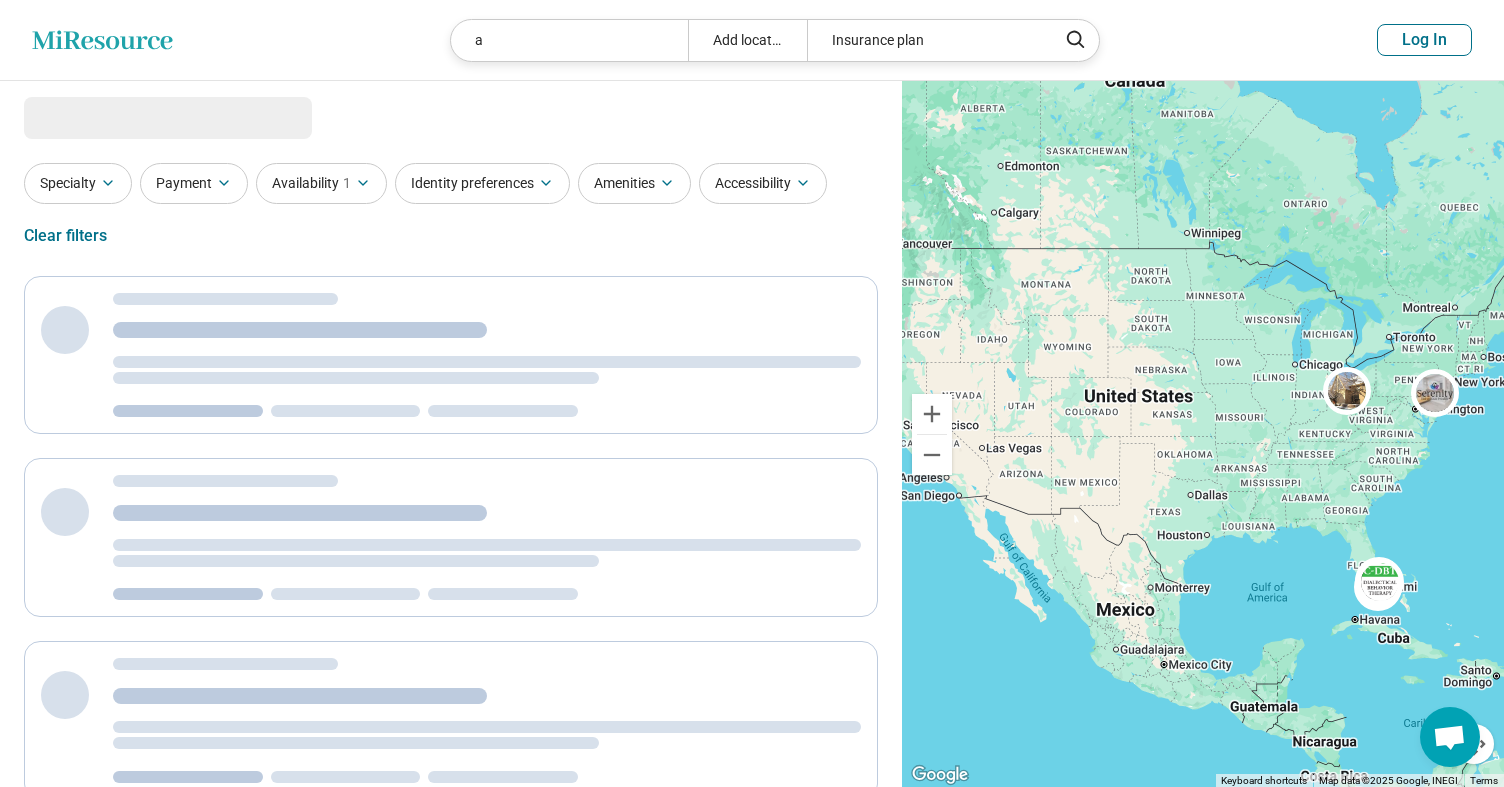 scroll, scrollTop: 0, scrollLeft: 0, axis: both 